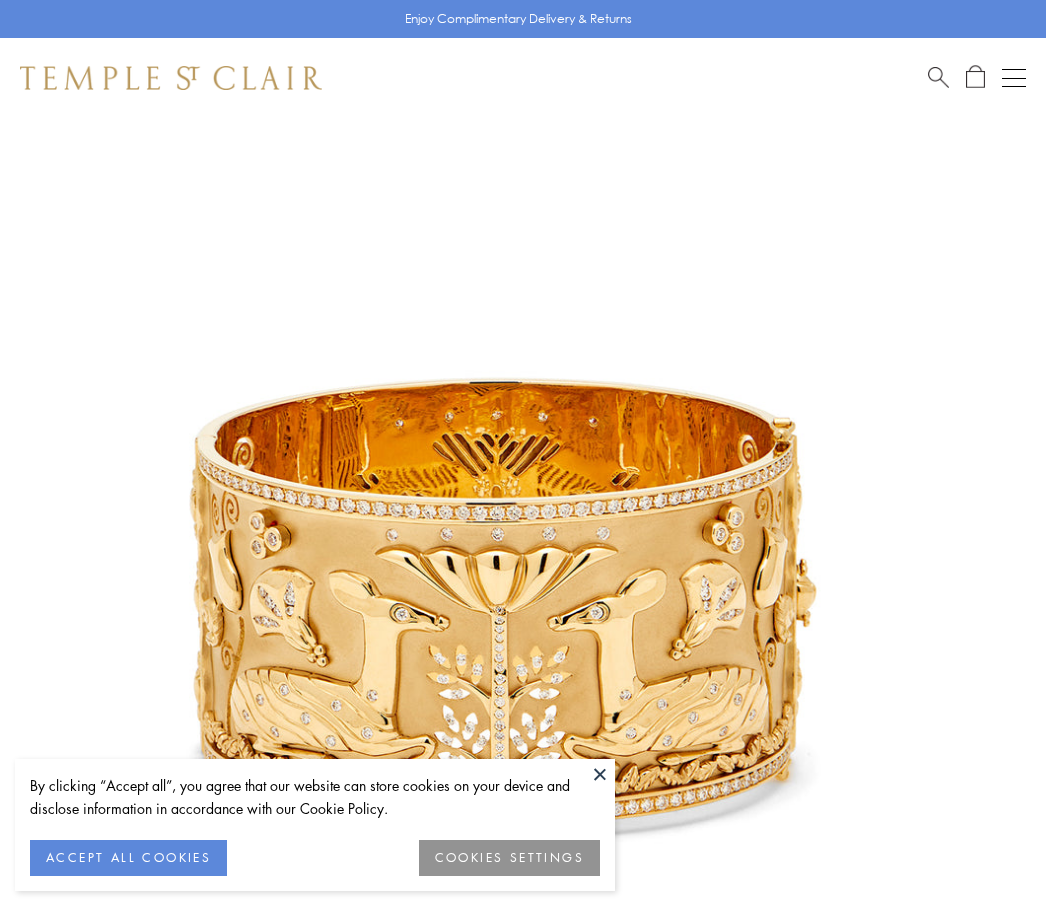scroll, scrollTop: 0, scrollLeft: 0, axis: both 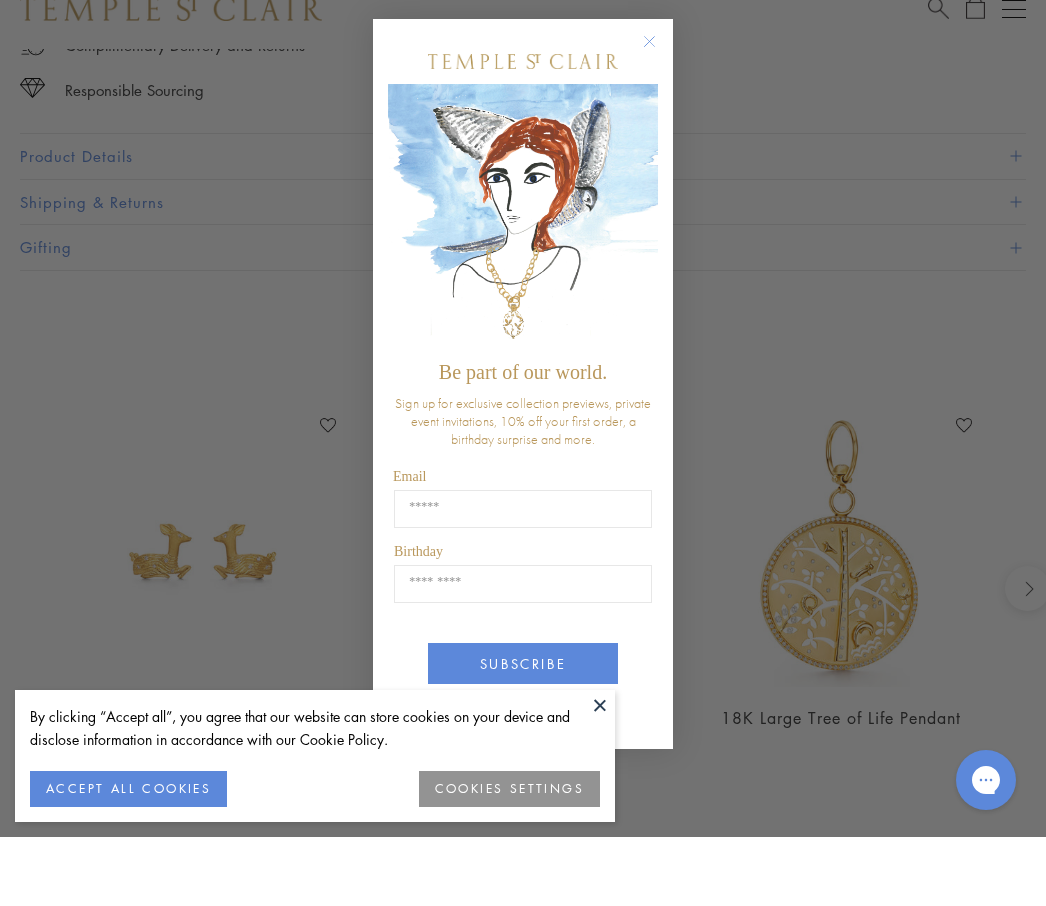 click 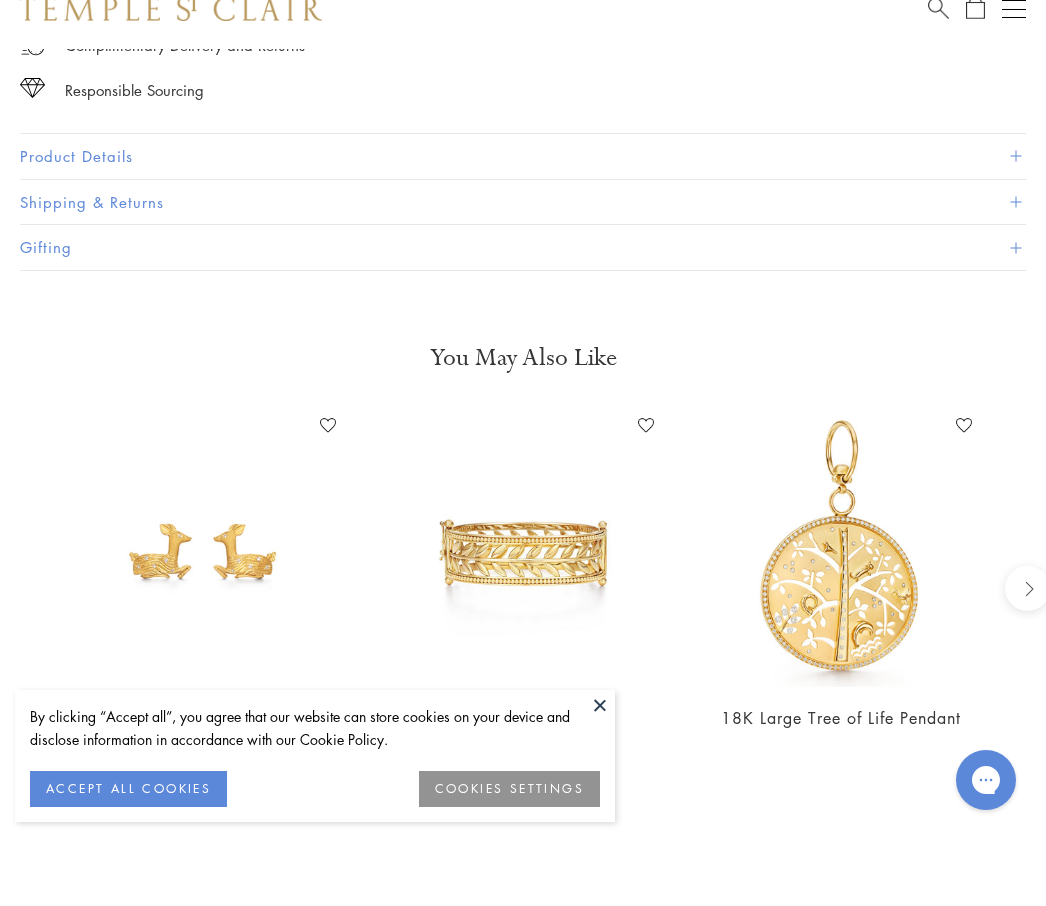 scroll, scrollTop: 1373, scrollLeft: 0, axis: vertical 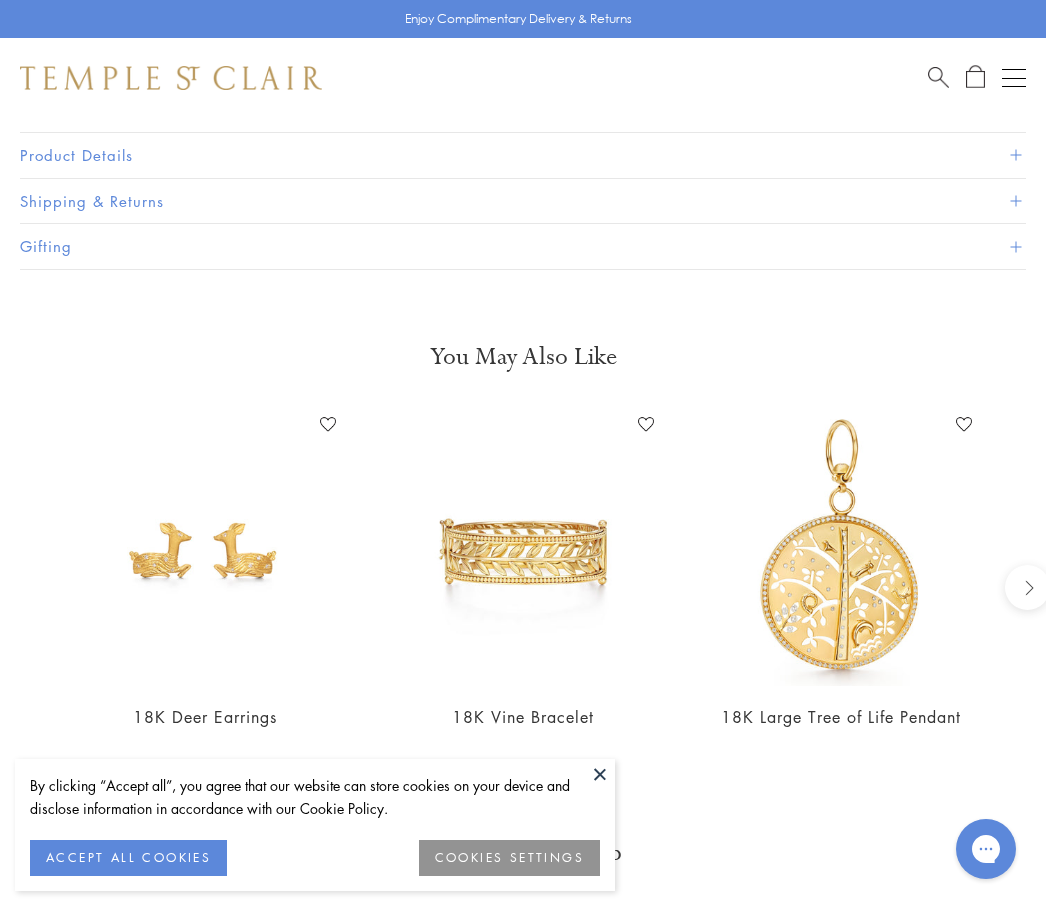 click at bounding box center (337, 1109) 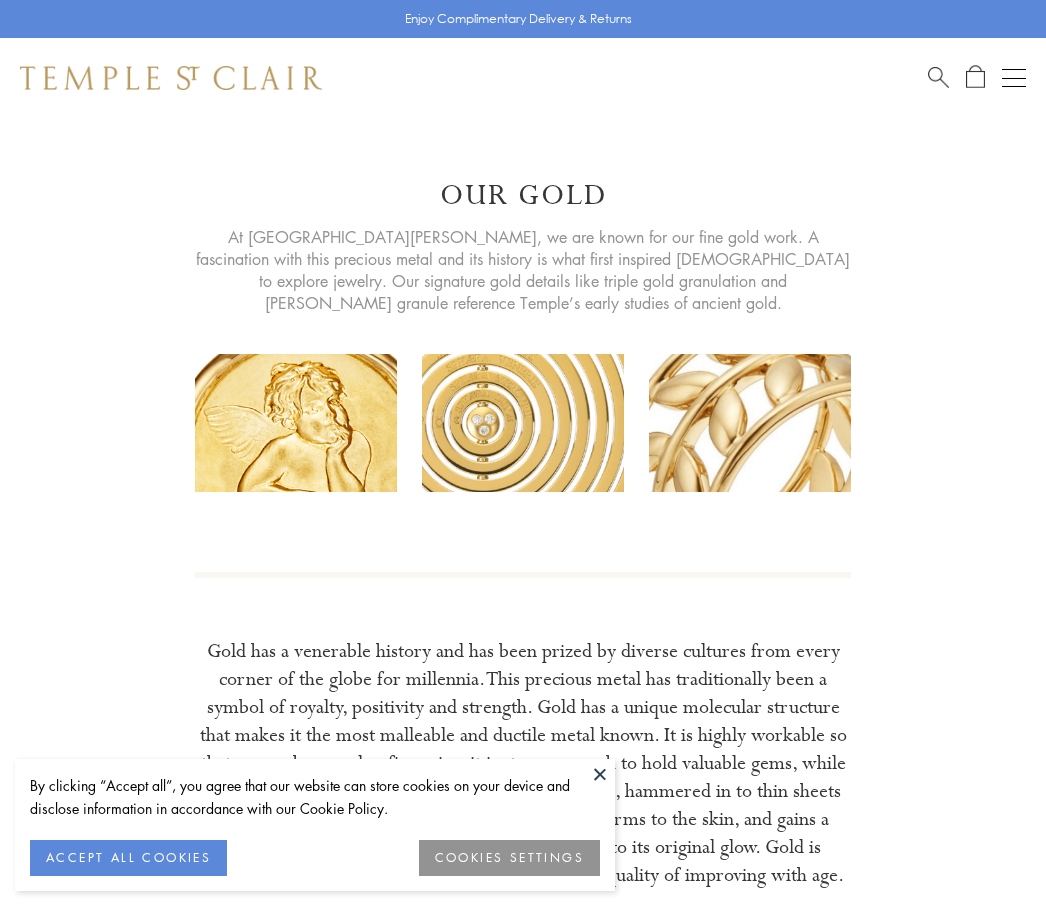 scroll, scrollTop: 0, scrollLeft: 0, axis: both 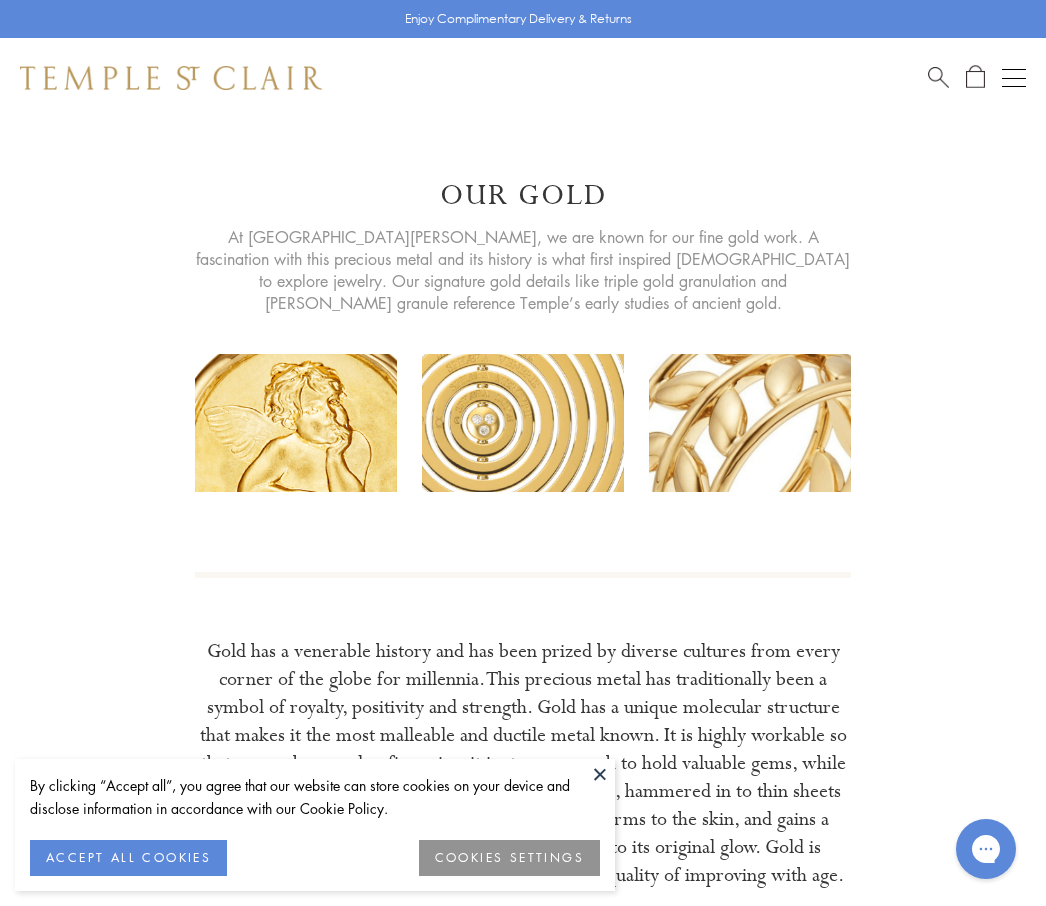 click at bounding box center [600, 774] 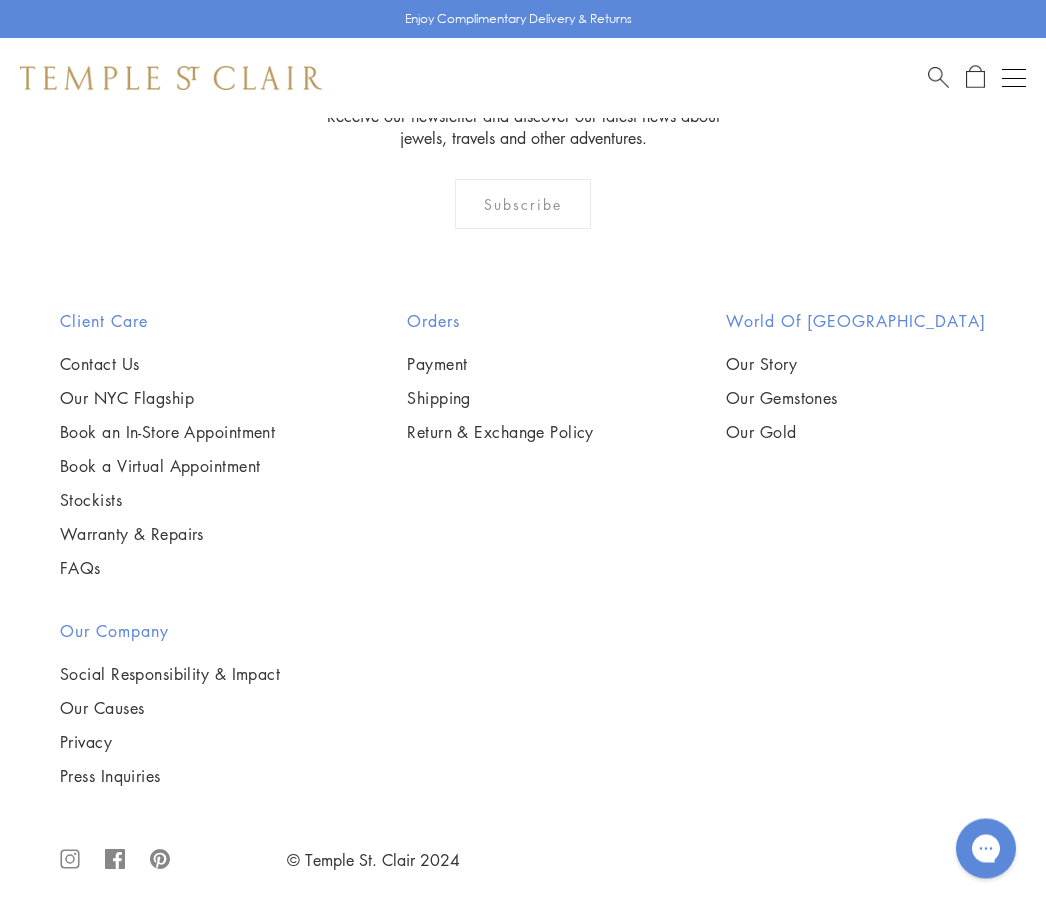 scroll, scrollTop: 2931, scrollLeft: 0, axis: vertical 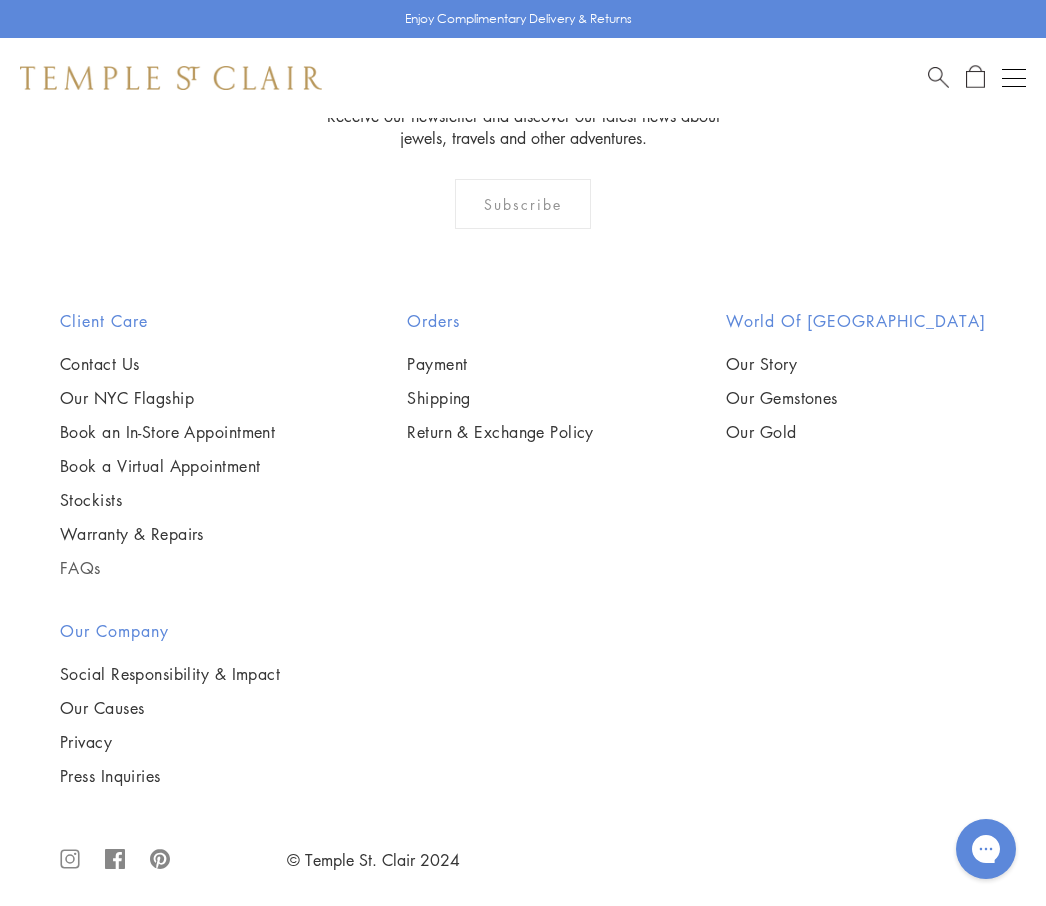 click on "FAQs" at bounding box center (167, 568) 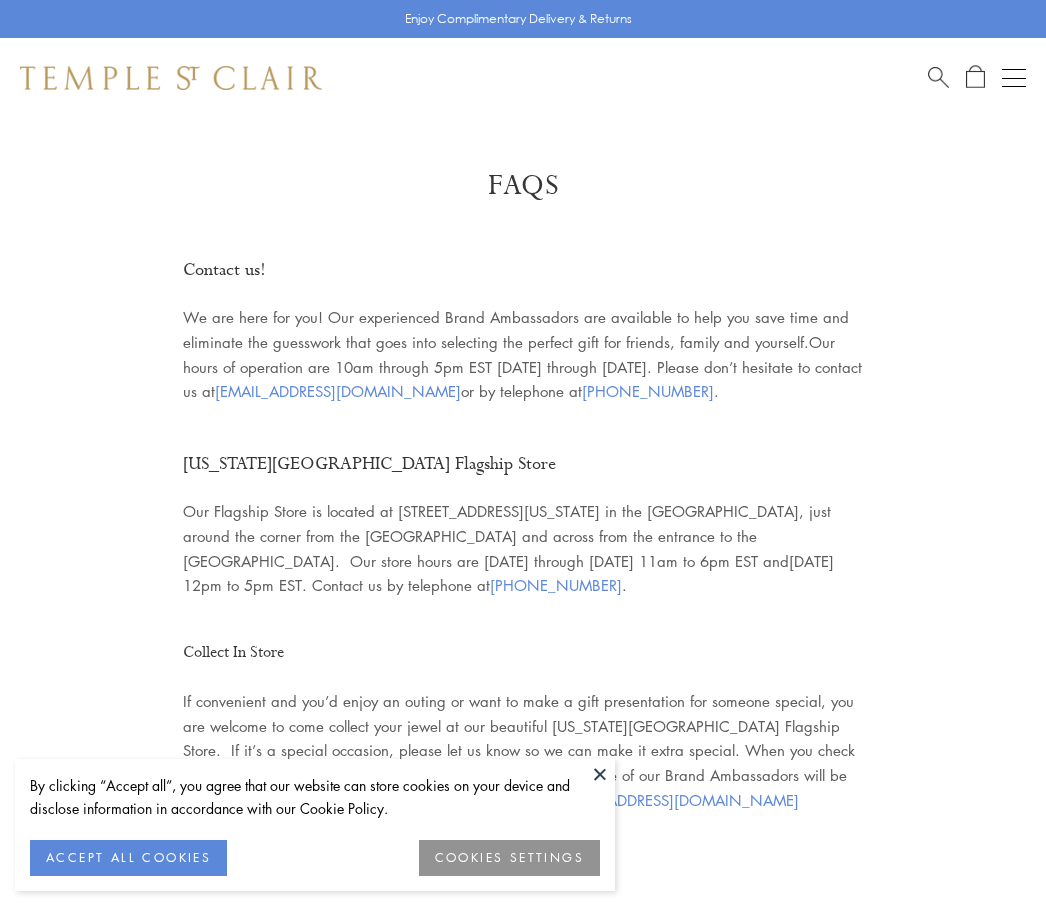 scroll, scrollTop: 0, scrollLeft: 0, axis: both 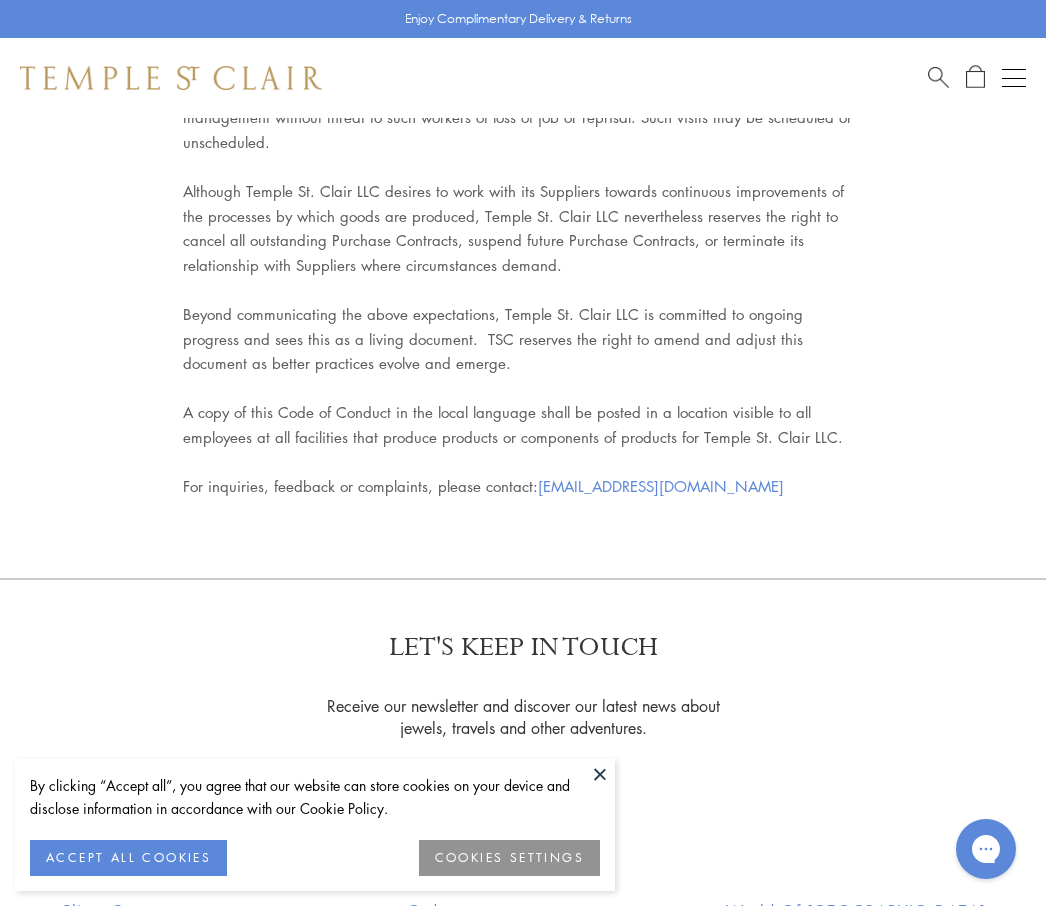 click on "Stockists" at bounding box center (167, 1090) 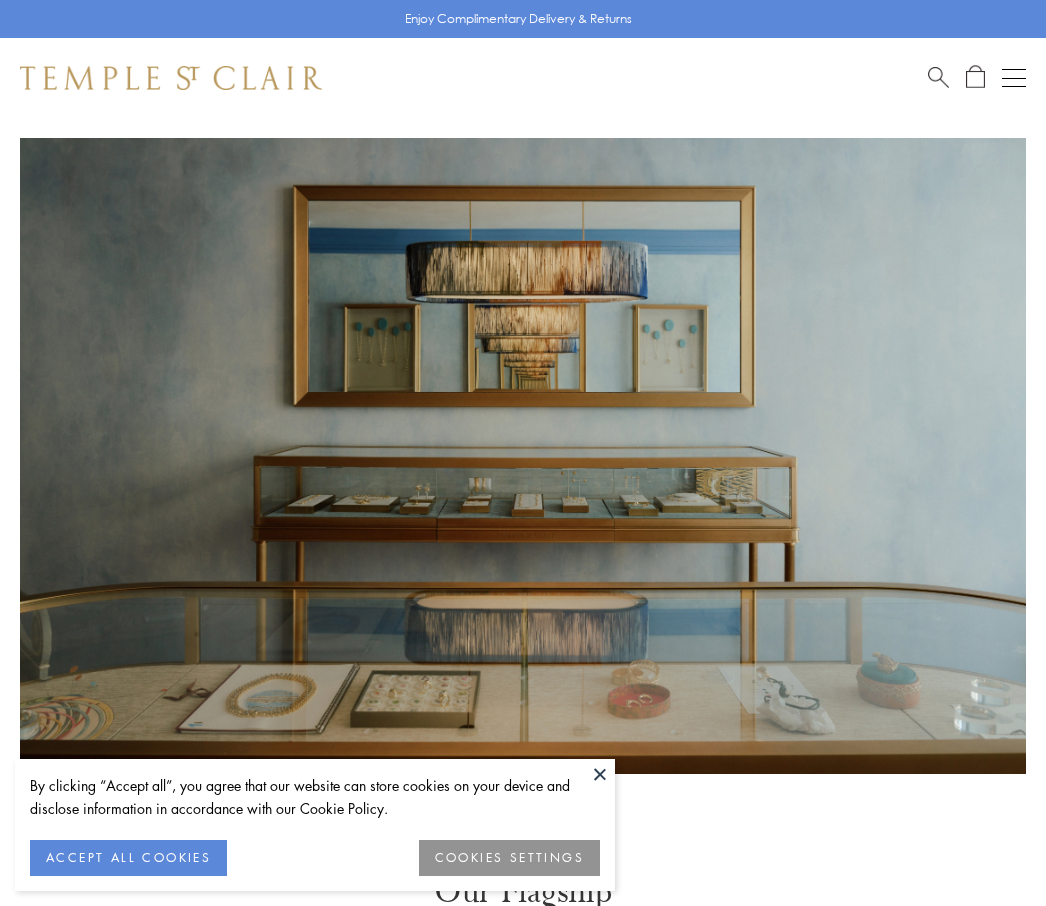 scroll, scrollTop: 0, scrollLeft: 0, axis: both 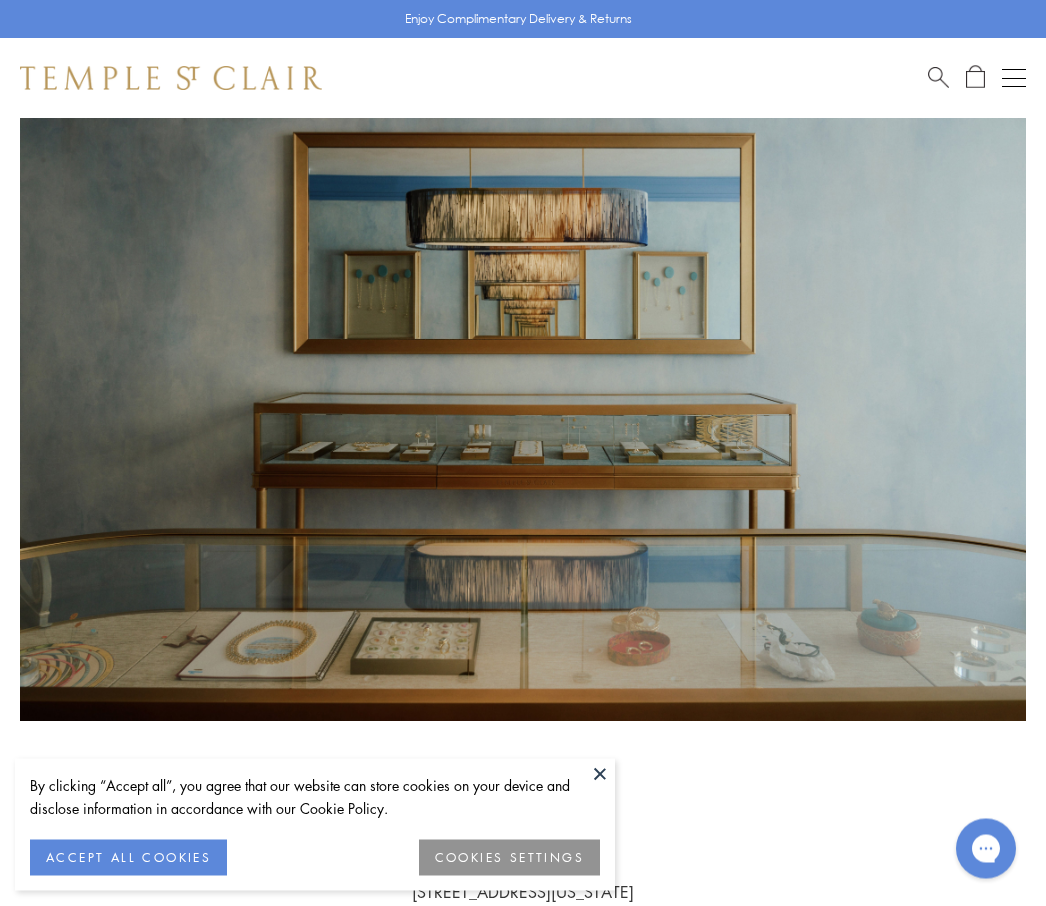 click at bounding box center (600, 774) 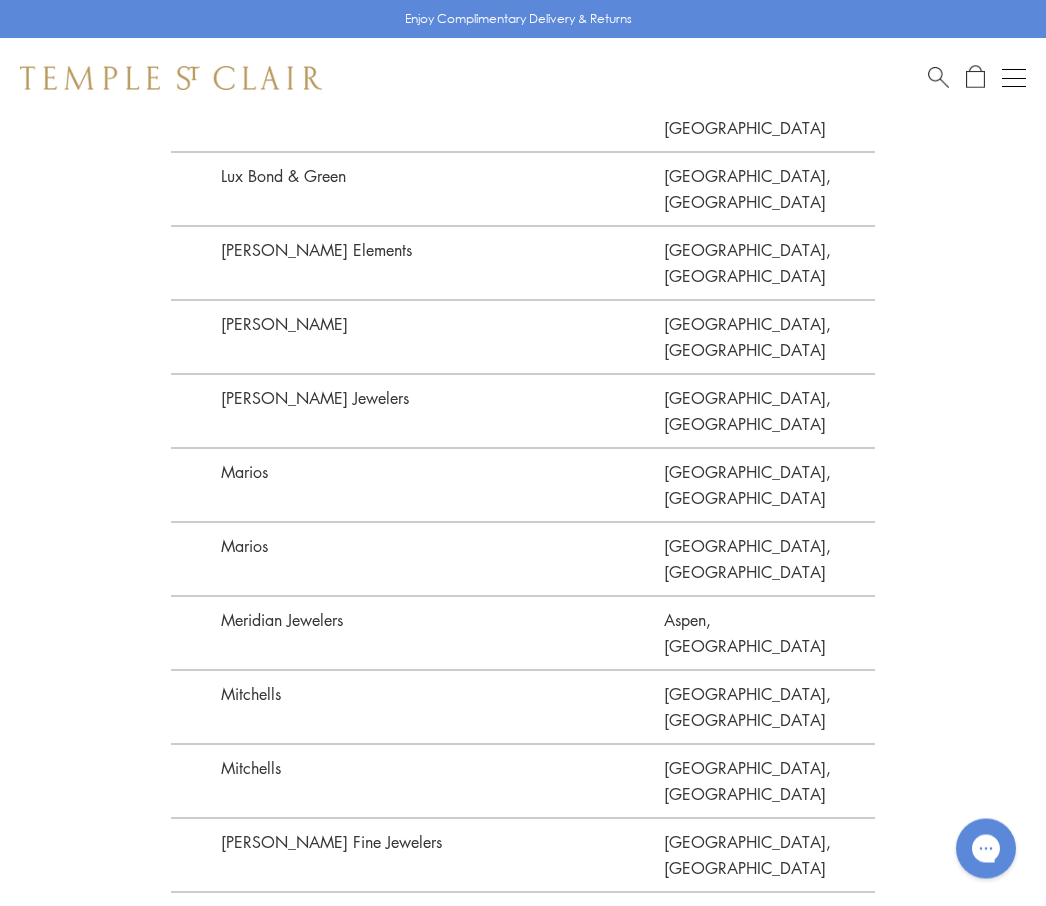 scroll, scrollTop: 3952, scrollLeft: 0, axis: vertical 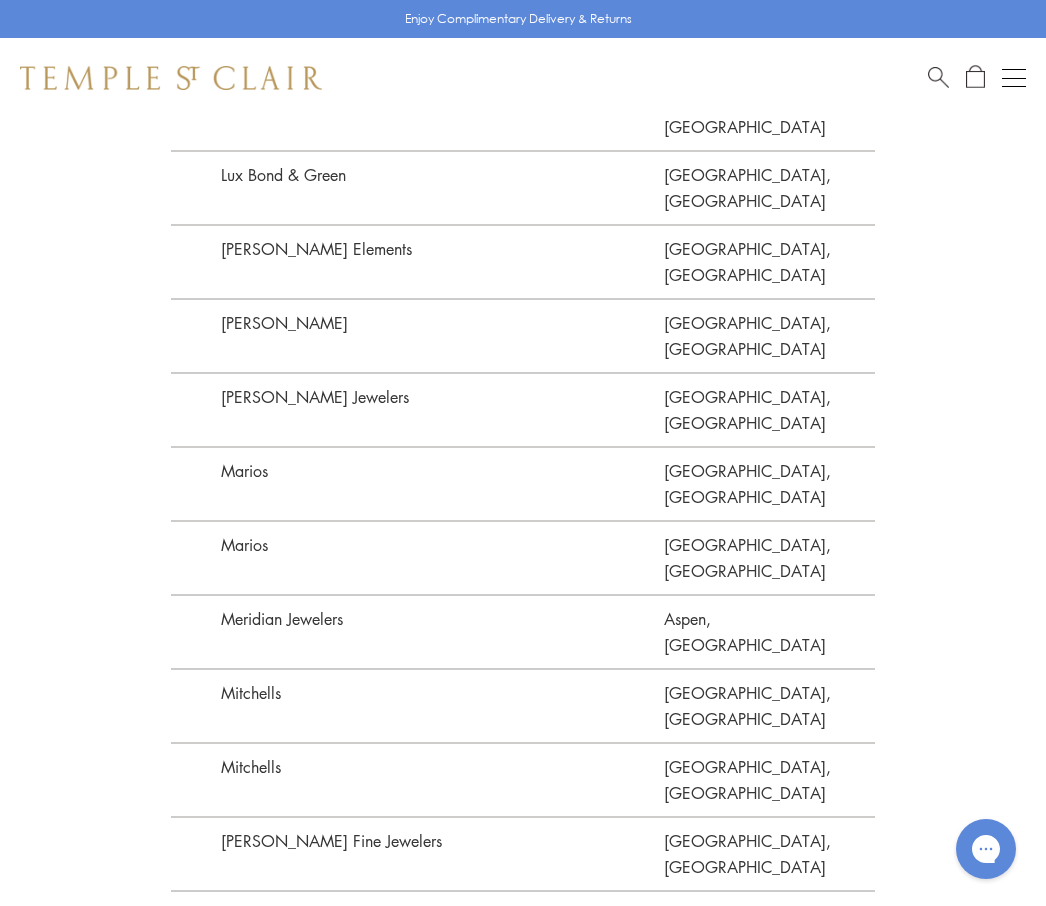 click on "Shetler Fine Jewelers" at bounding box center [417, 2359] 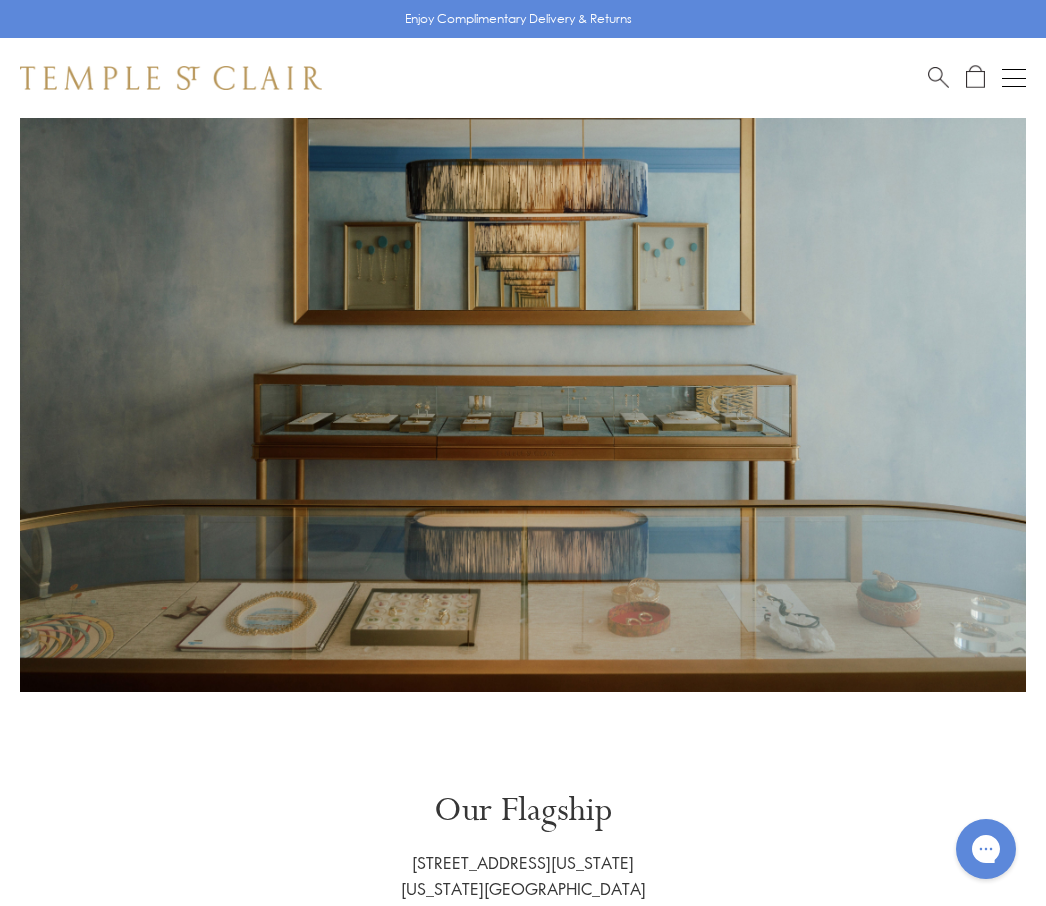 scroll, scrollTop: 0, scrollLeft: 0, axis: both 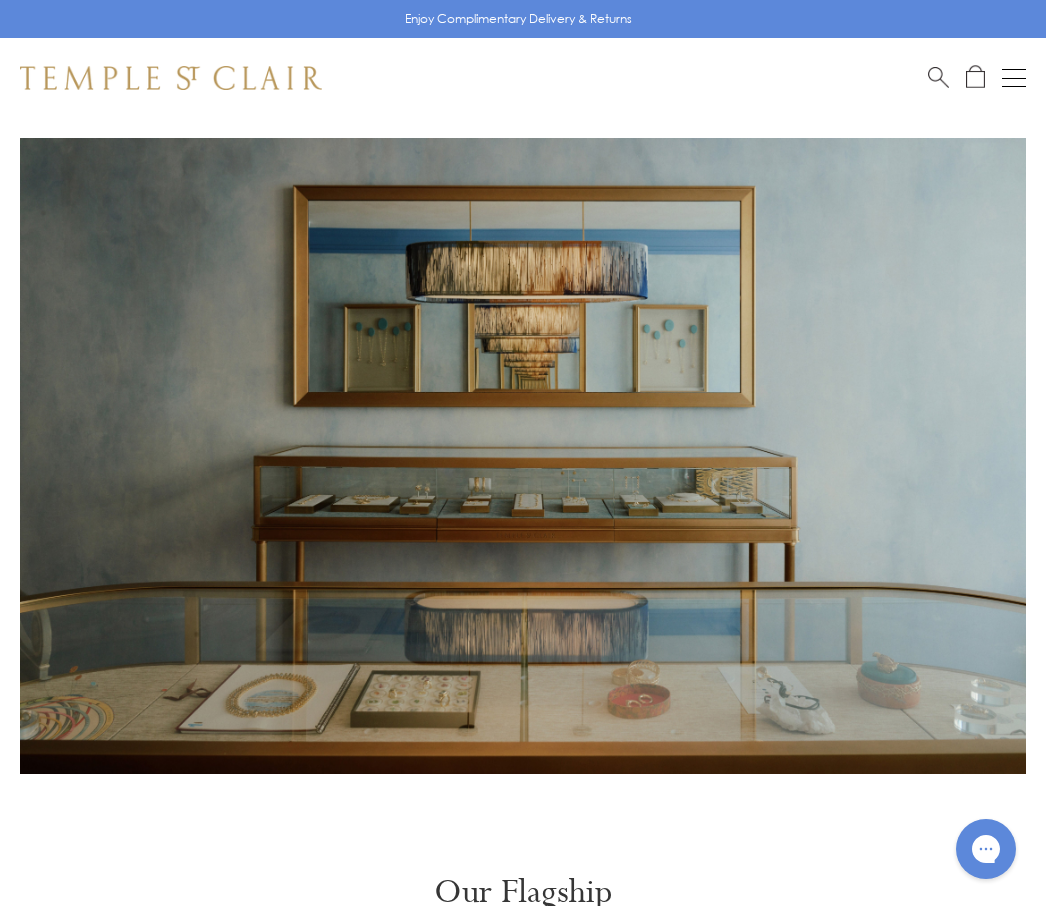 click at bounding box center [1014, 78] 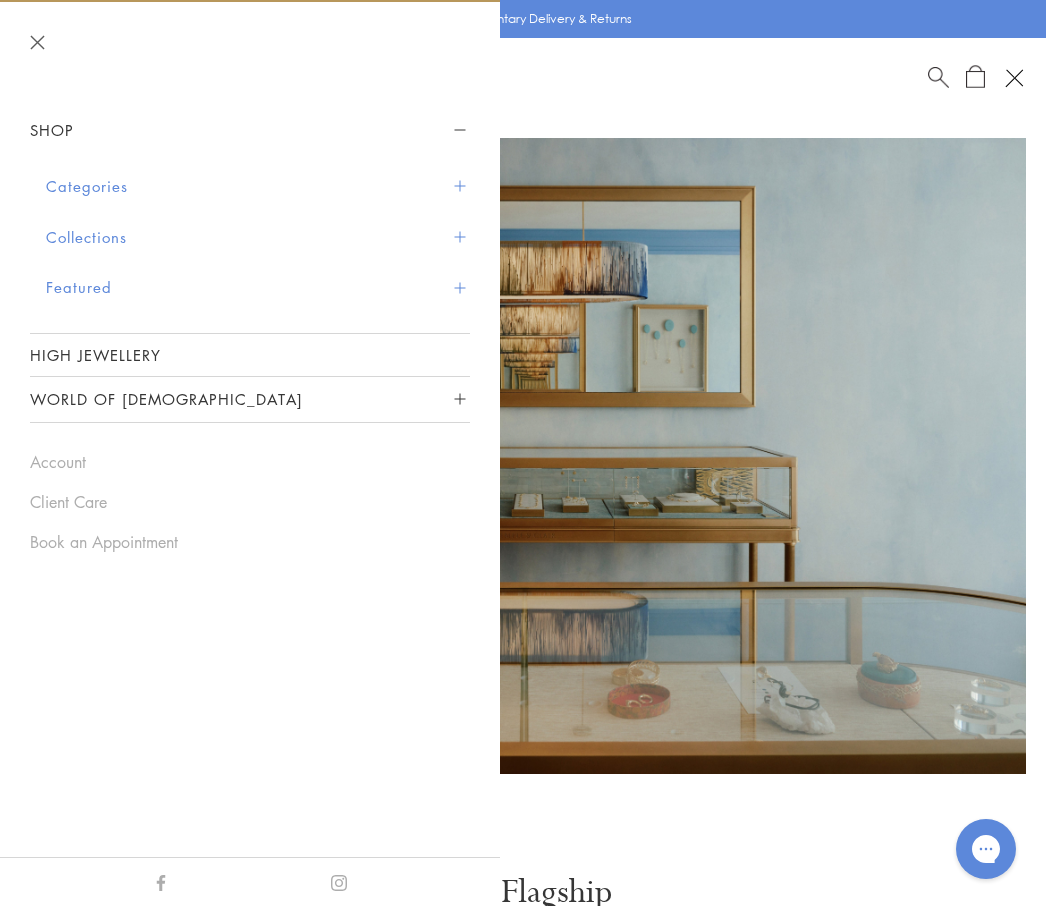 click on "High Jewellery" at bounding box center (250, 355) 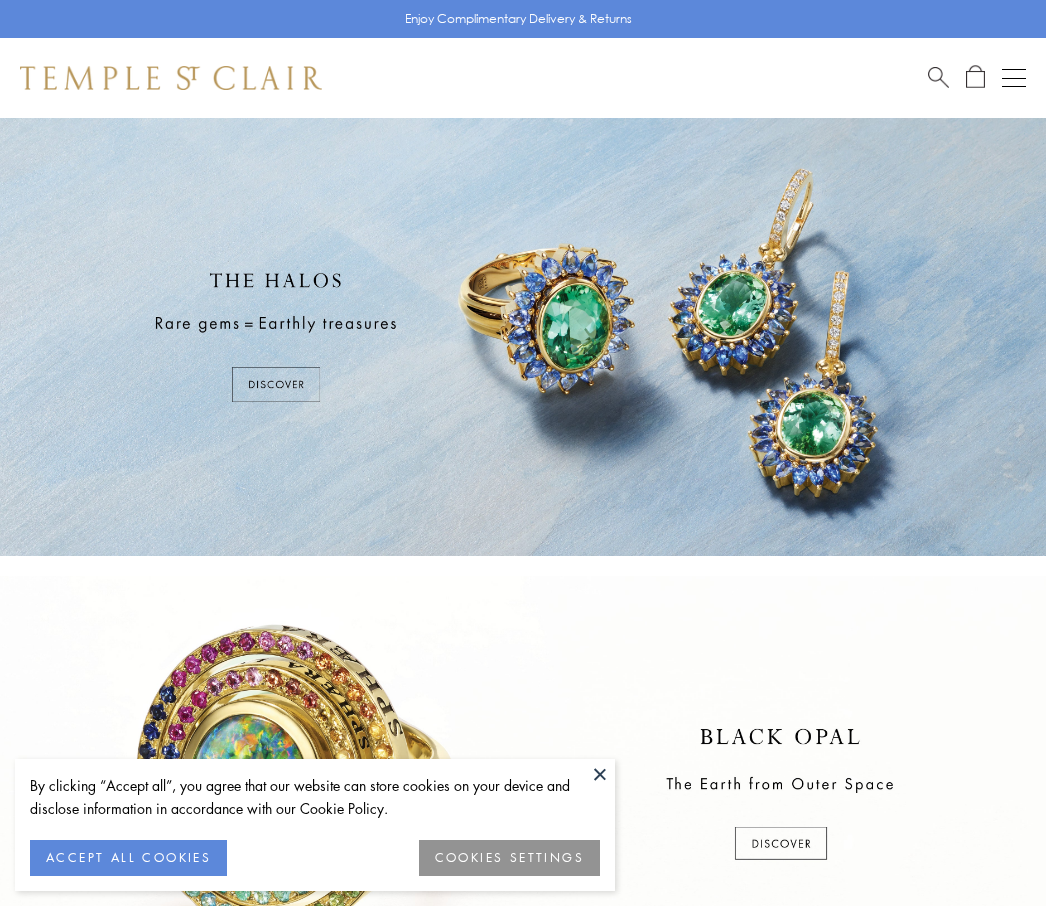 scroll, scrollTop: 0, scrollLeft: 0, axis: both 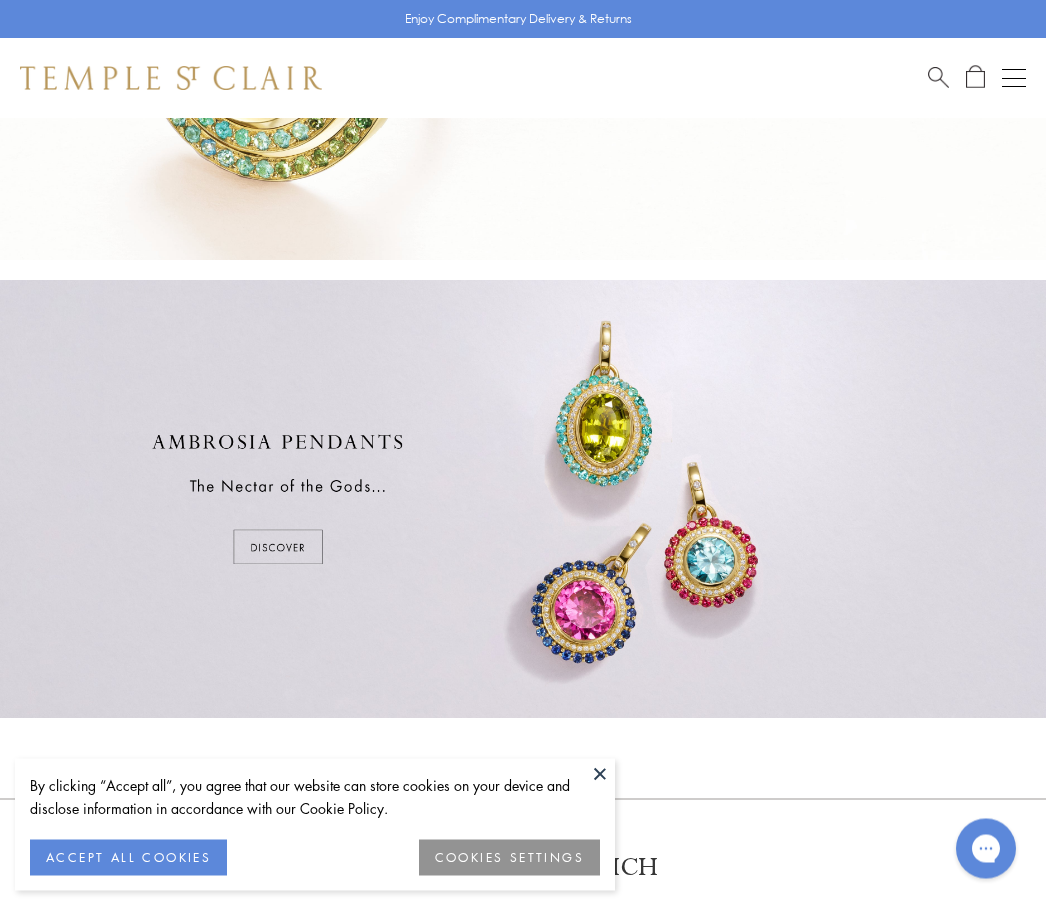 click at bounding box center (523, 500) 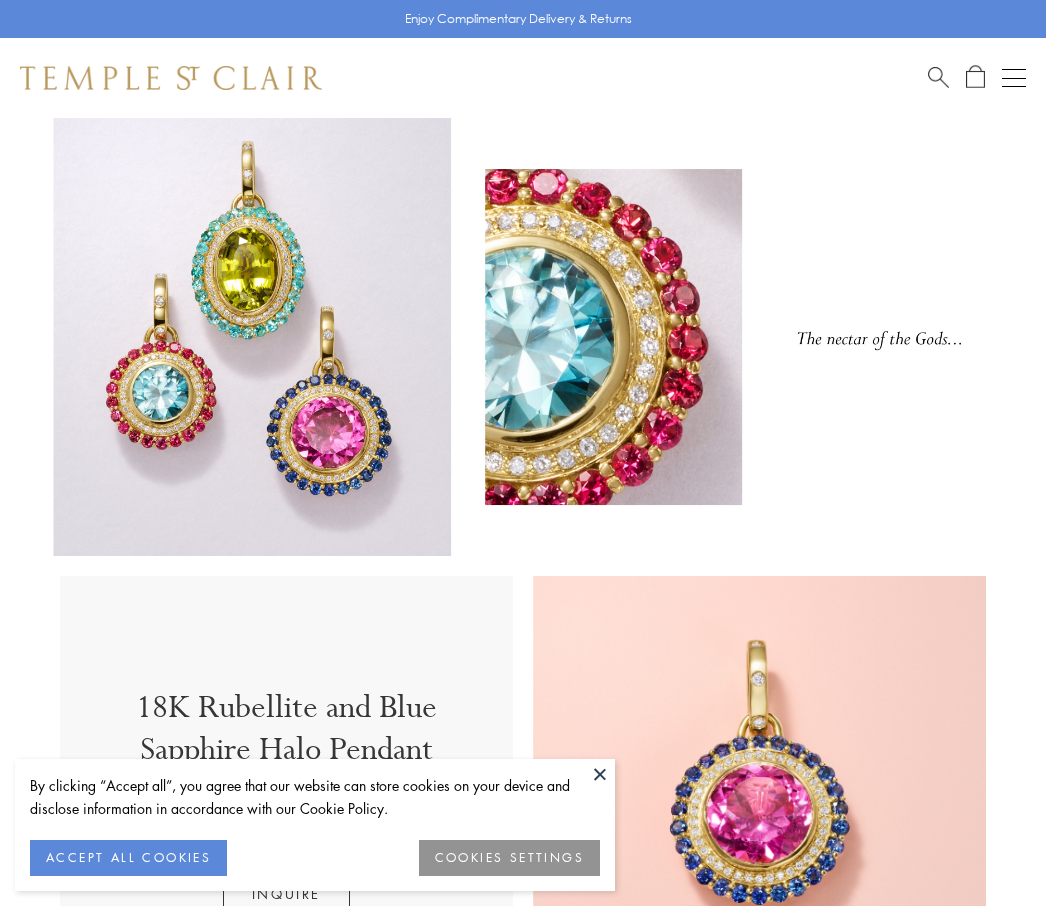 scroll, scrollTop: 0, scrollLeft: 0, axis: both 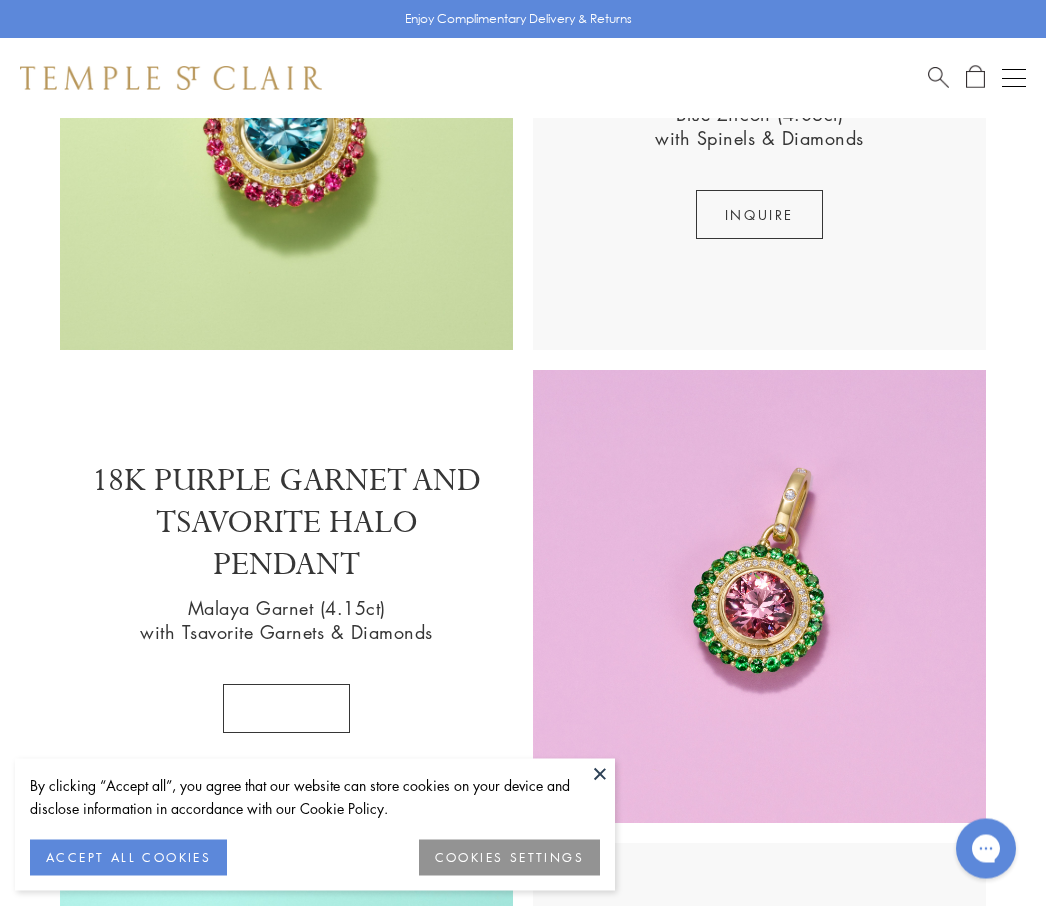 click on "inquire" at bounding box center (286, 709) 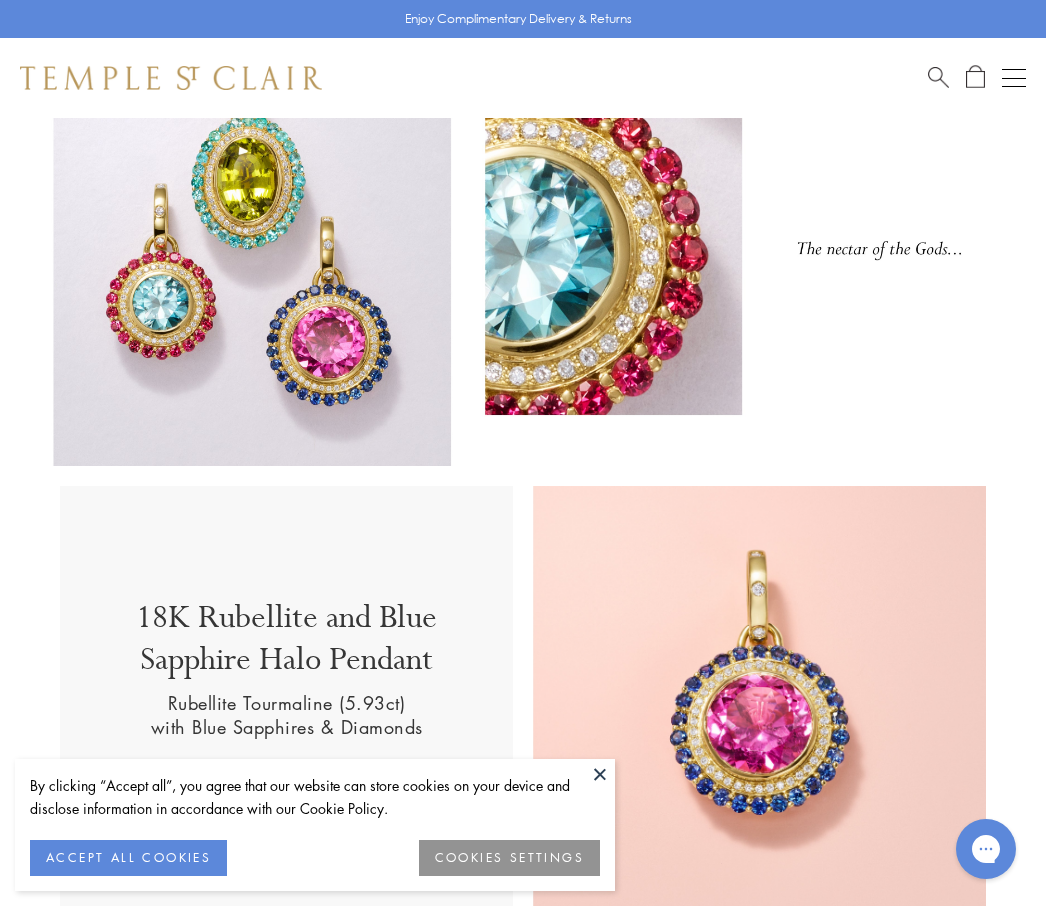 scroll, scrollTop: 0, scrollLeft: 0, axis: both 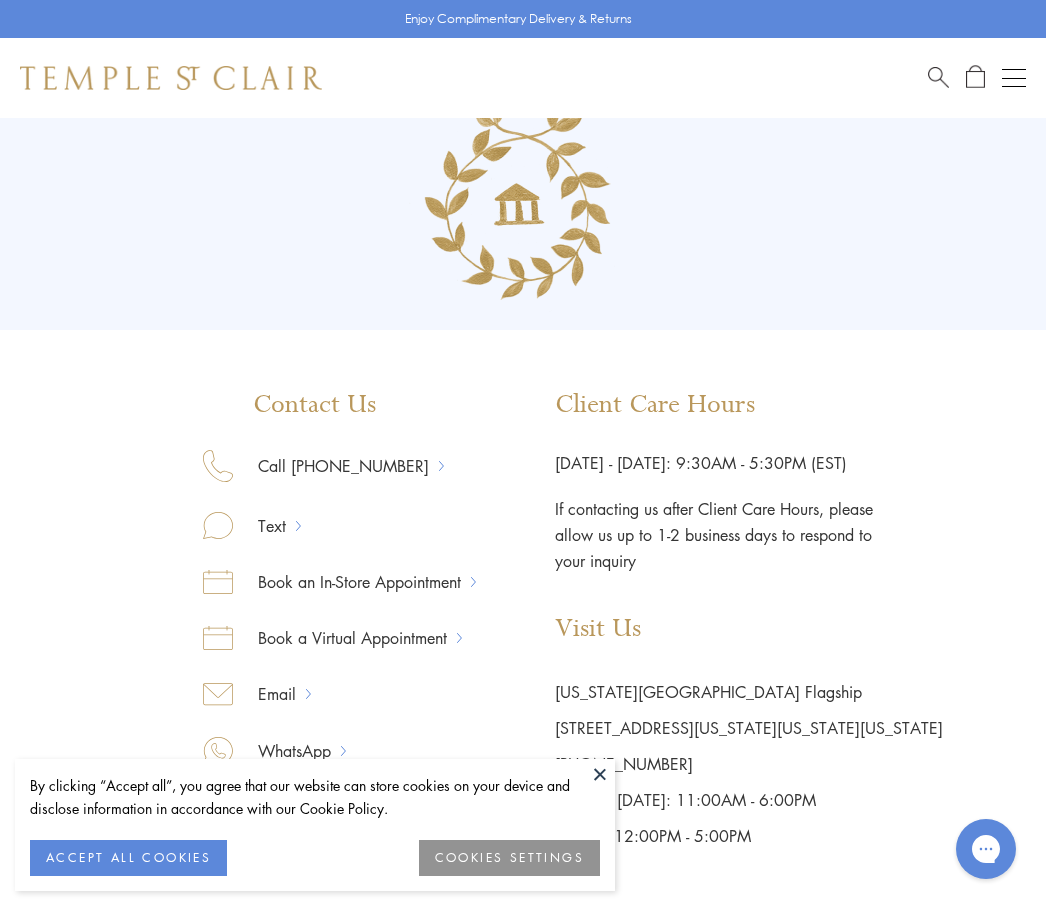 click on "Contact Us
Call [PHONE_NUMBER]
Text
Book an In-Store Appointment
Book a Virtual Appointment
Email" at bounding box center [523, 462] 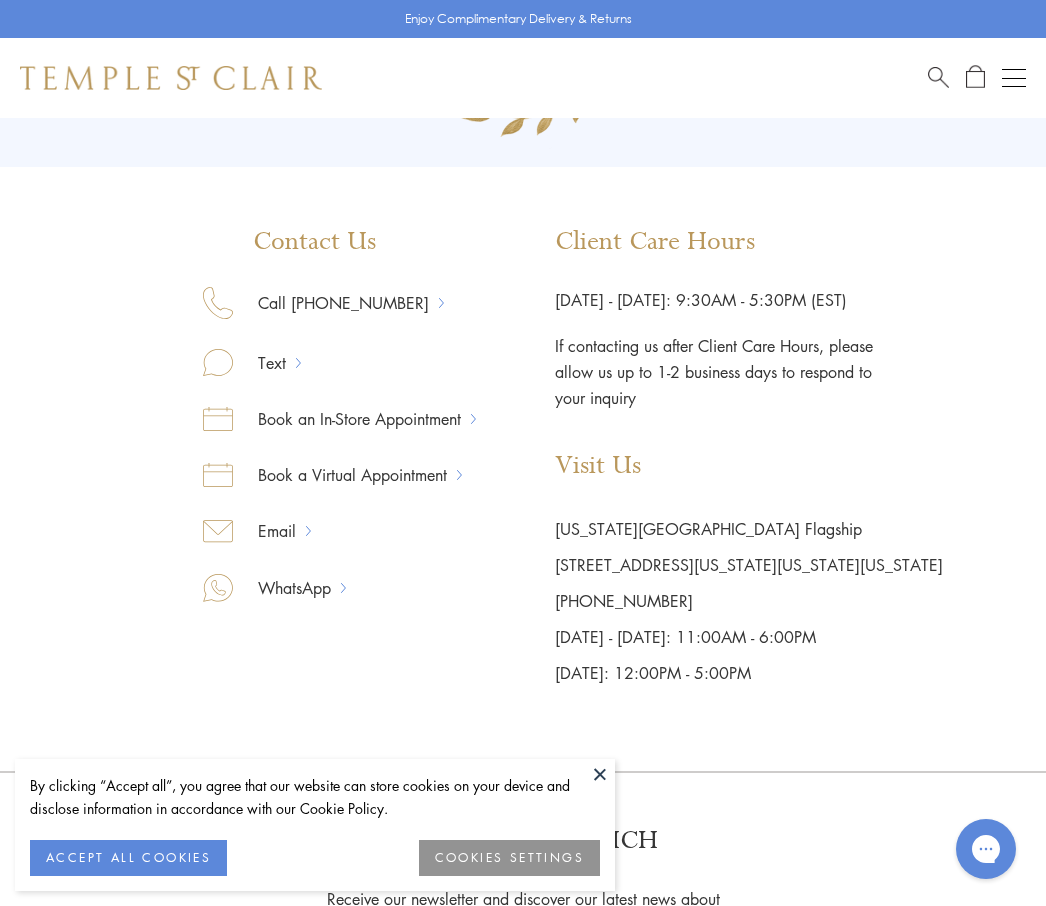 scroll, scrollTop: 0, scrollLeft: 0, axis: both 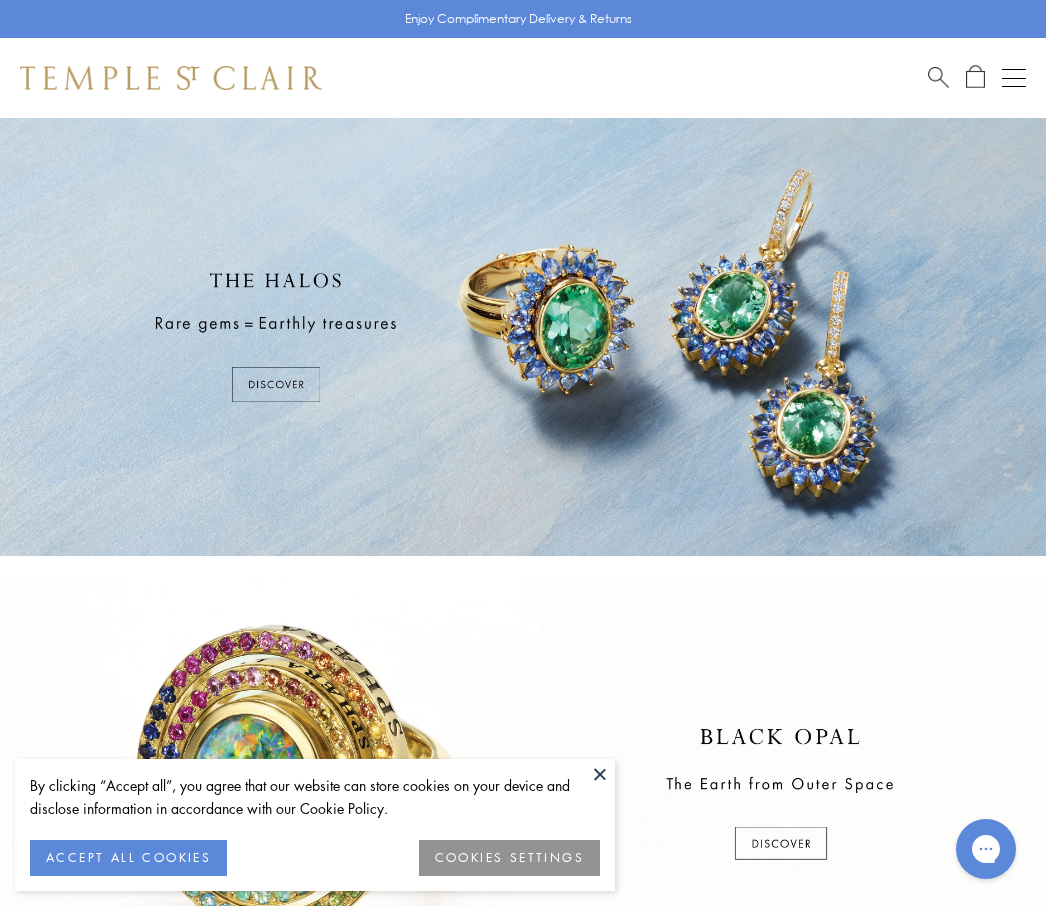 click at bounding box center (523, 337) 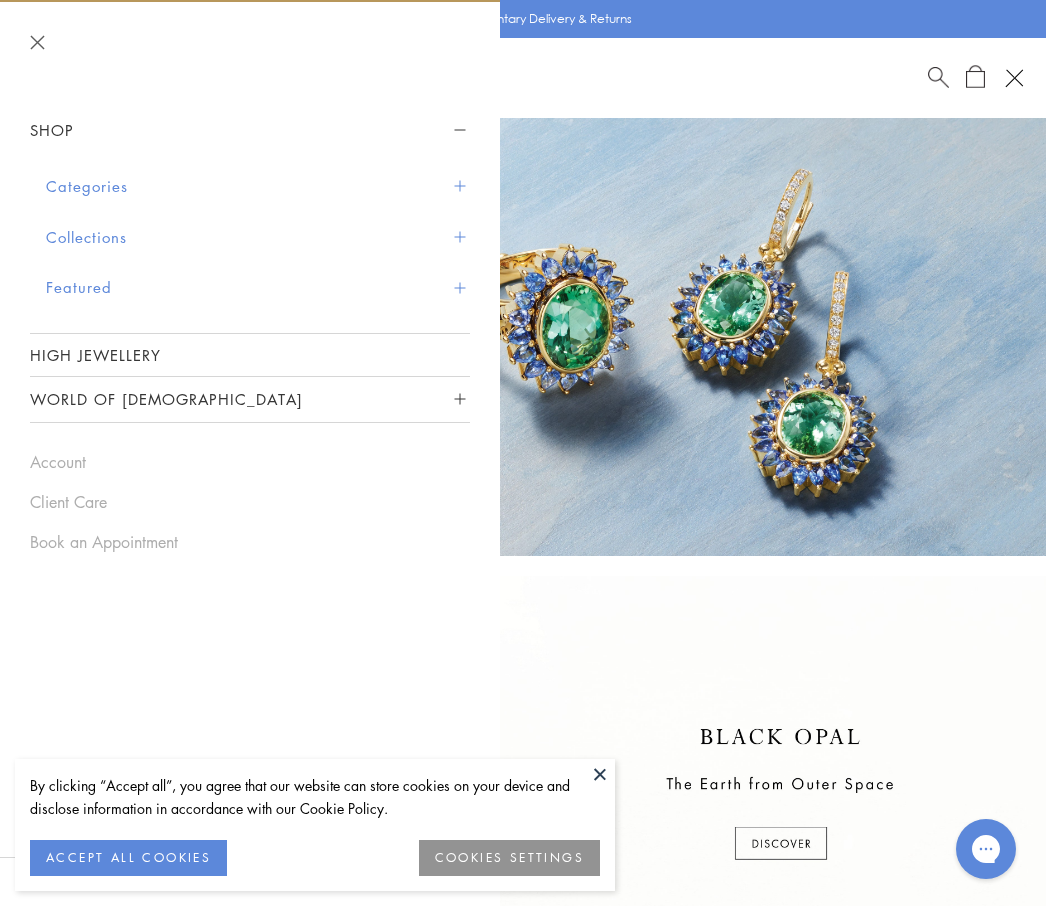 click on "Categories" at bounding box center [258, 186] 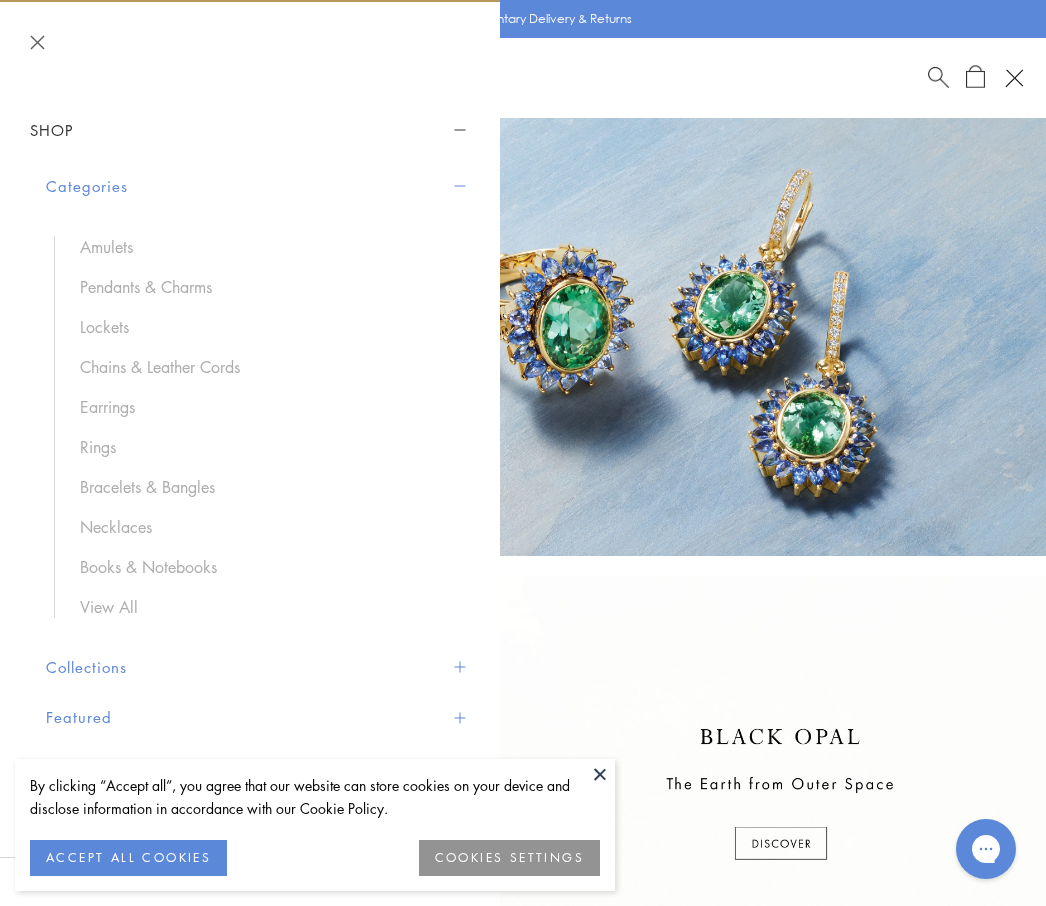 click on "Bracelets & Bangles" at bounding box center [265, 487] 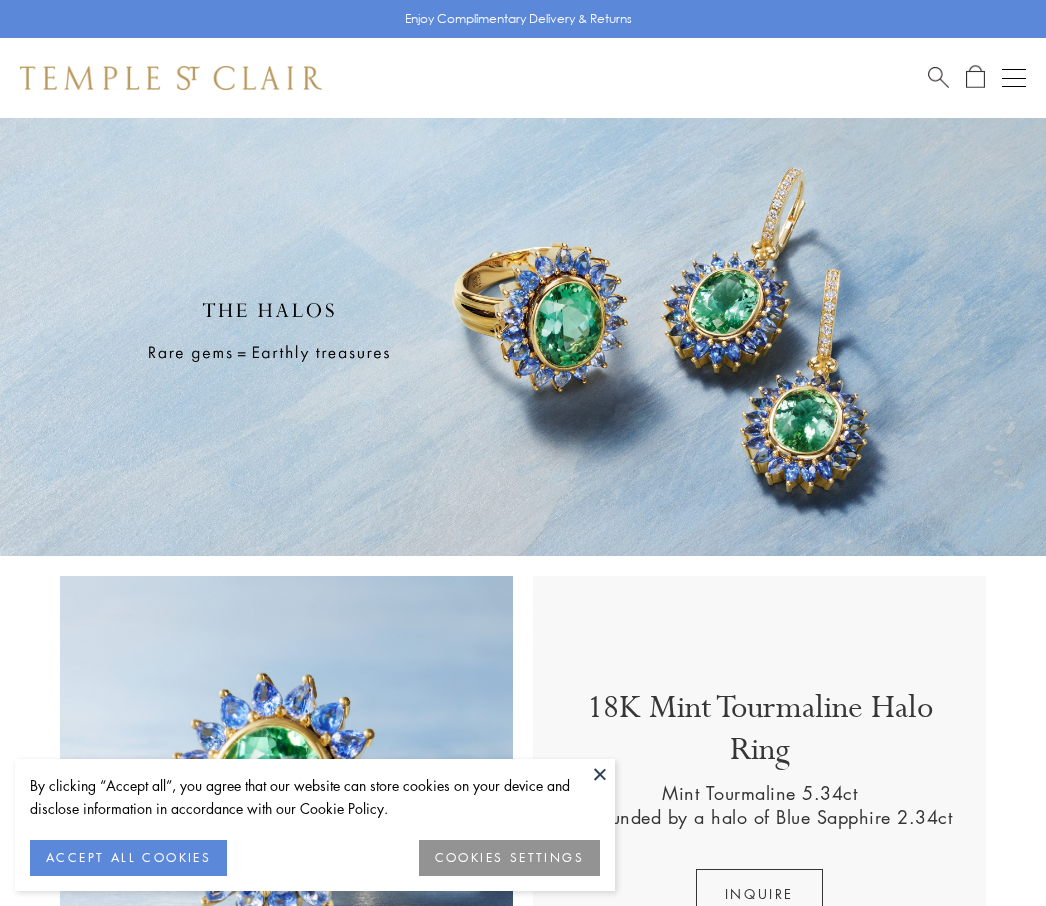 scroll, scrollTop: 0, scrollLeft: 0, axis: both 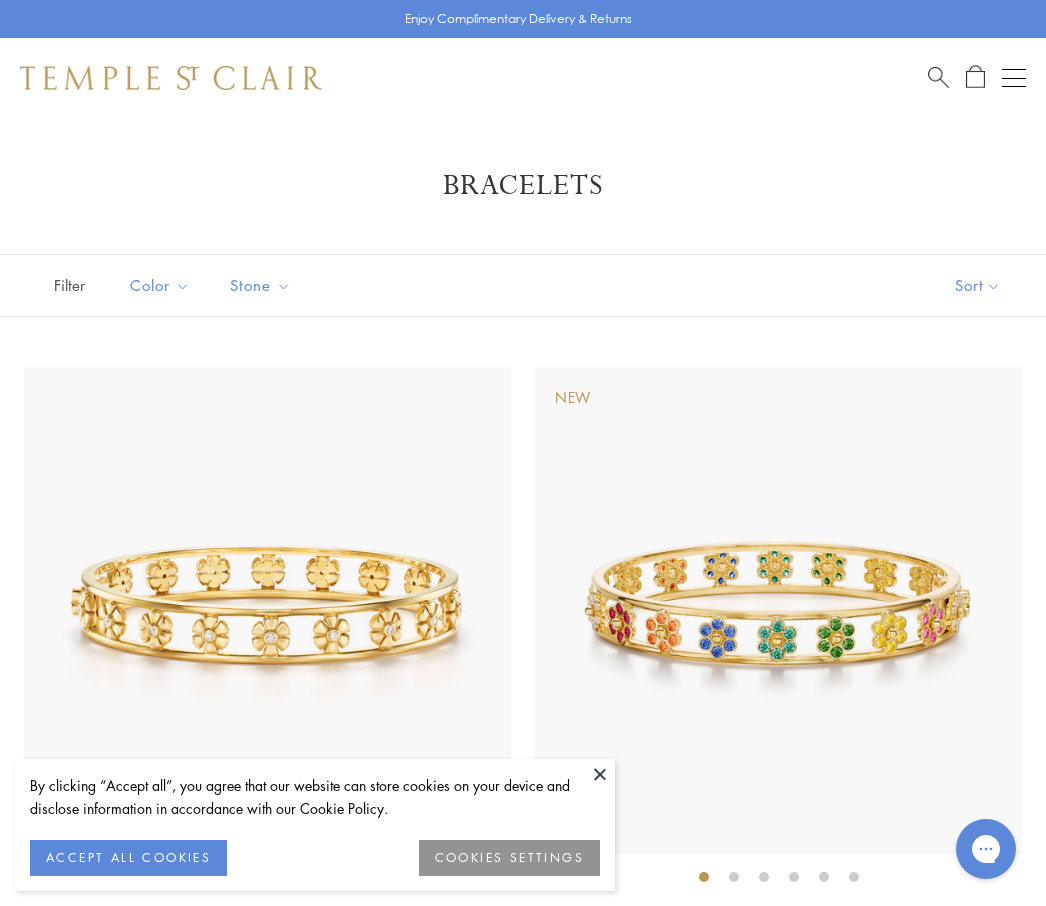 click at bounding box center (778, 610) 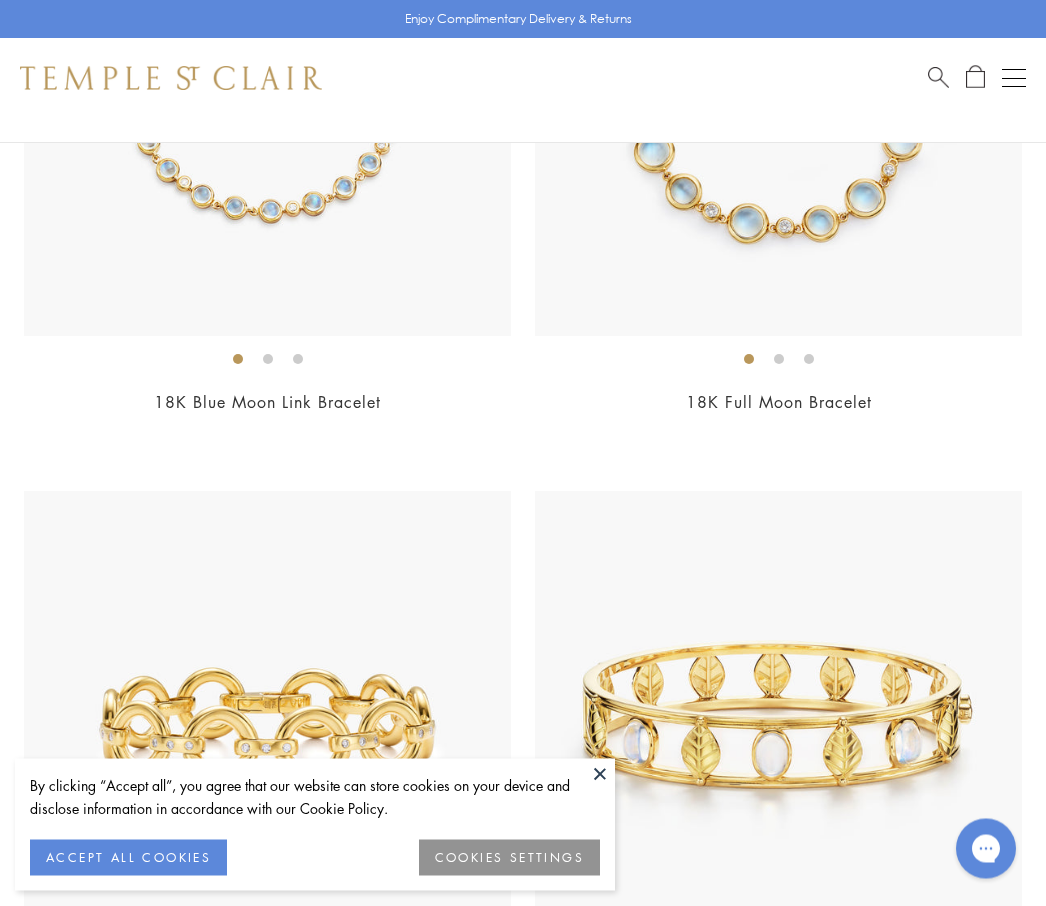 scroll, scrollTop: 8867, scrollLeft: 0, axis: vertical 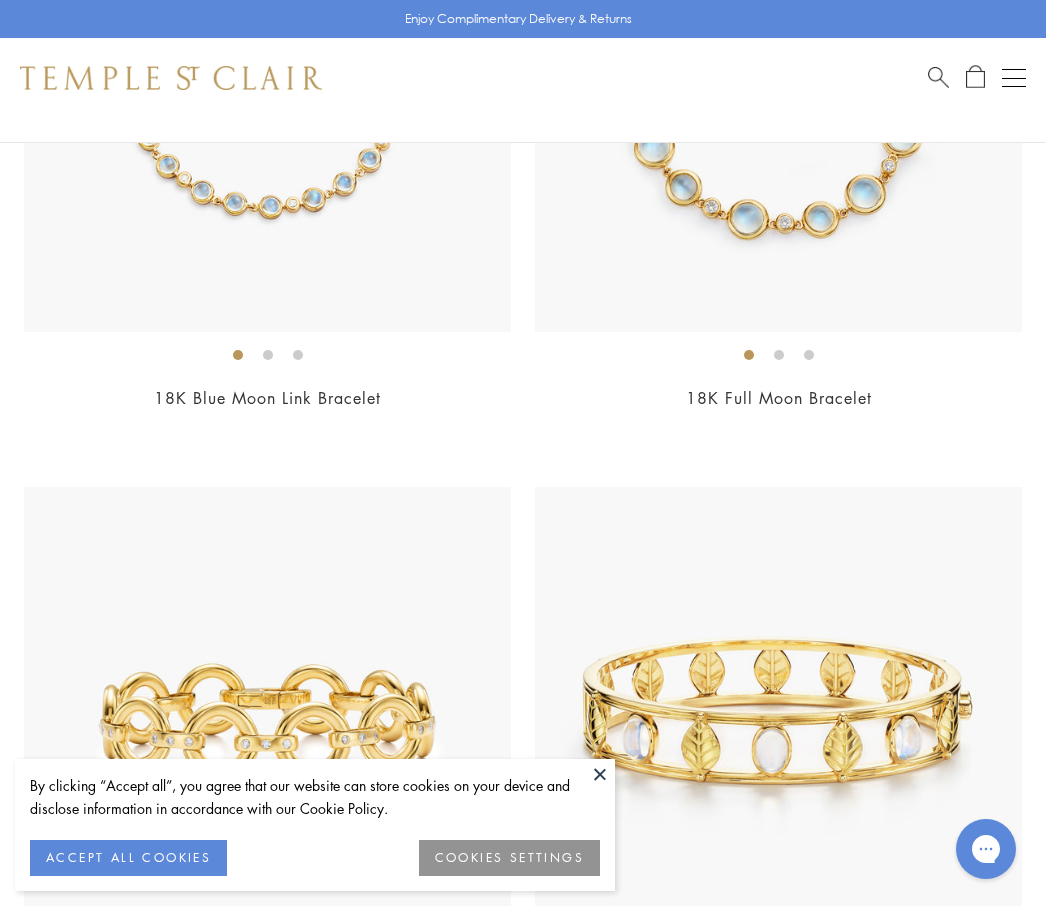 click at bounding box center (600, 774) 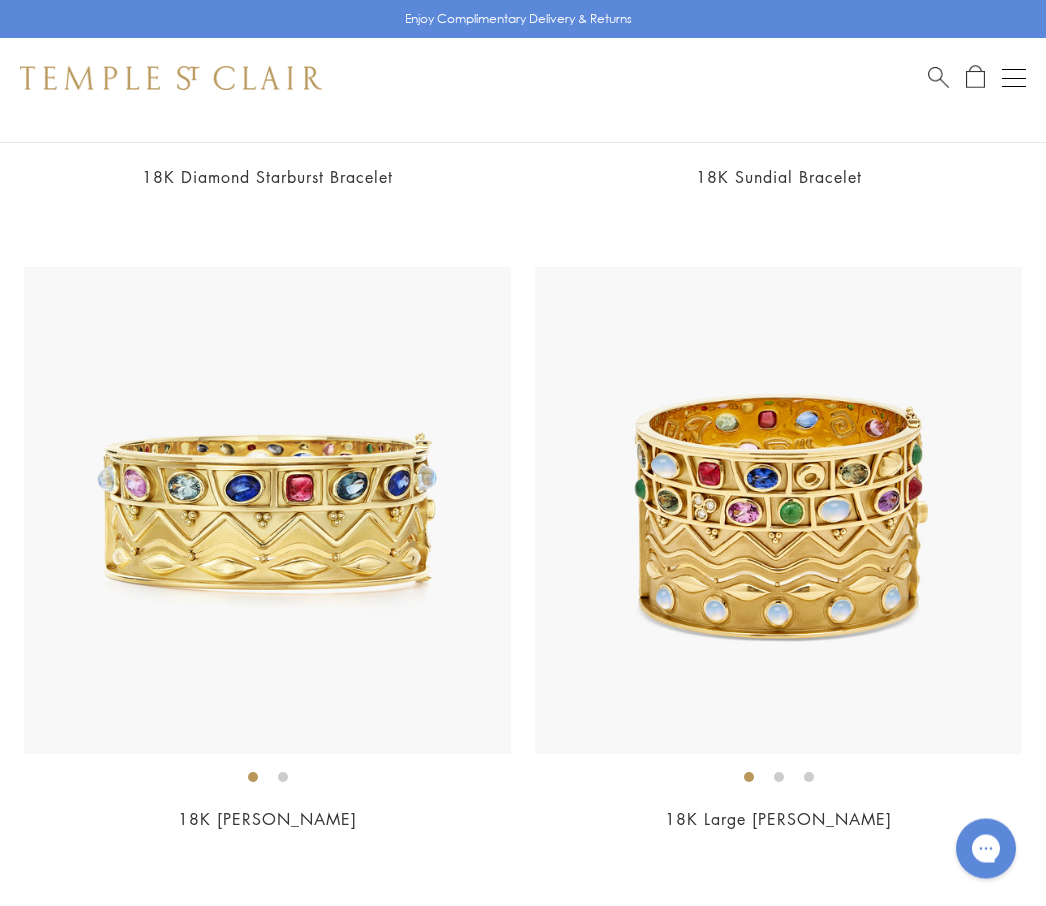 scroll, scrollTop: 12297, scrollLeft: 0, axis: vertical 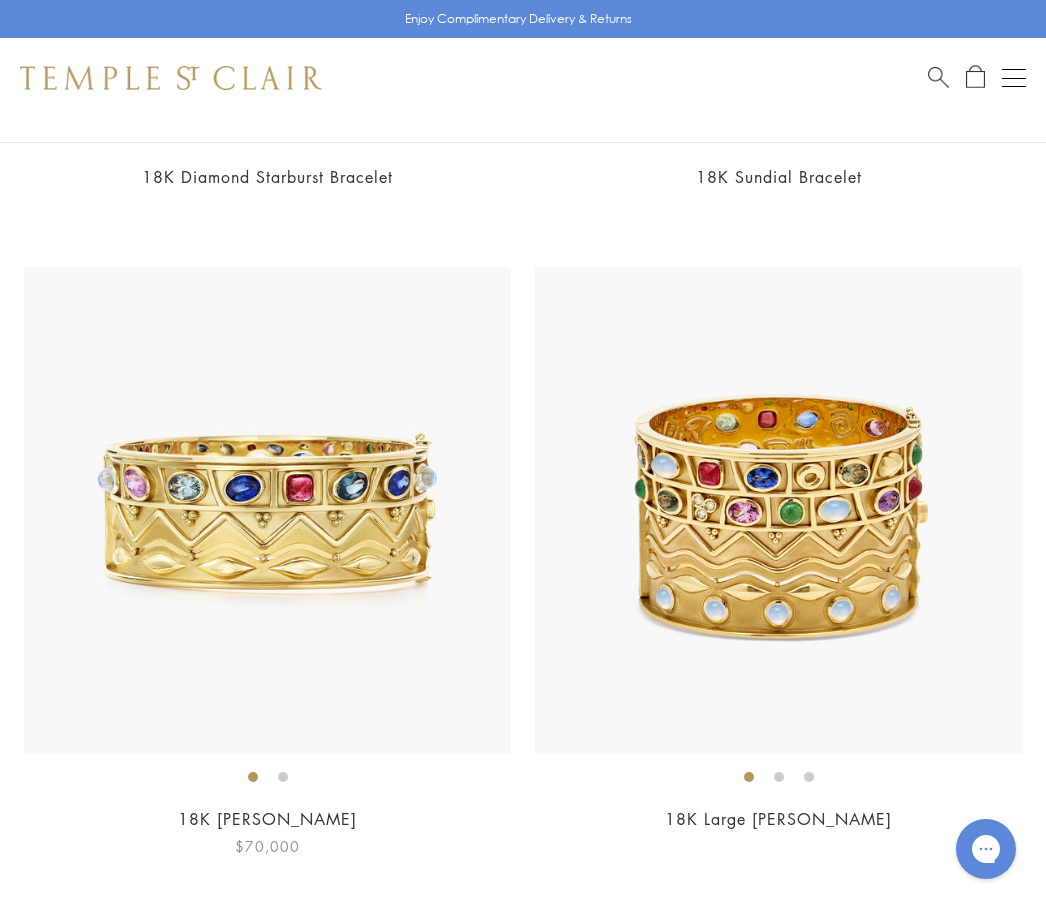 click at bounding box center [267, 510] 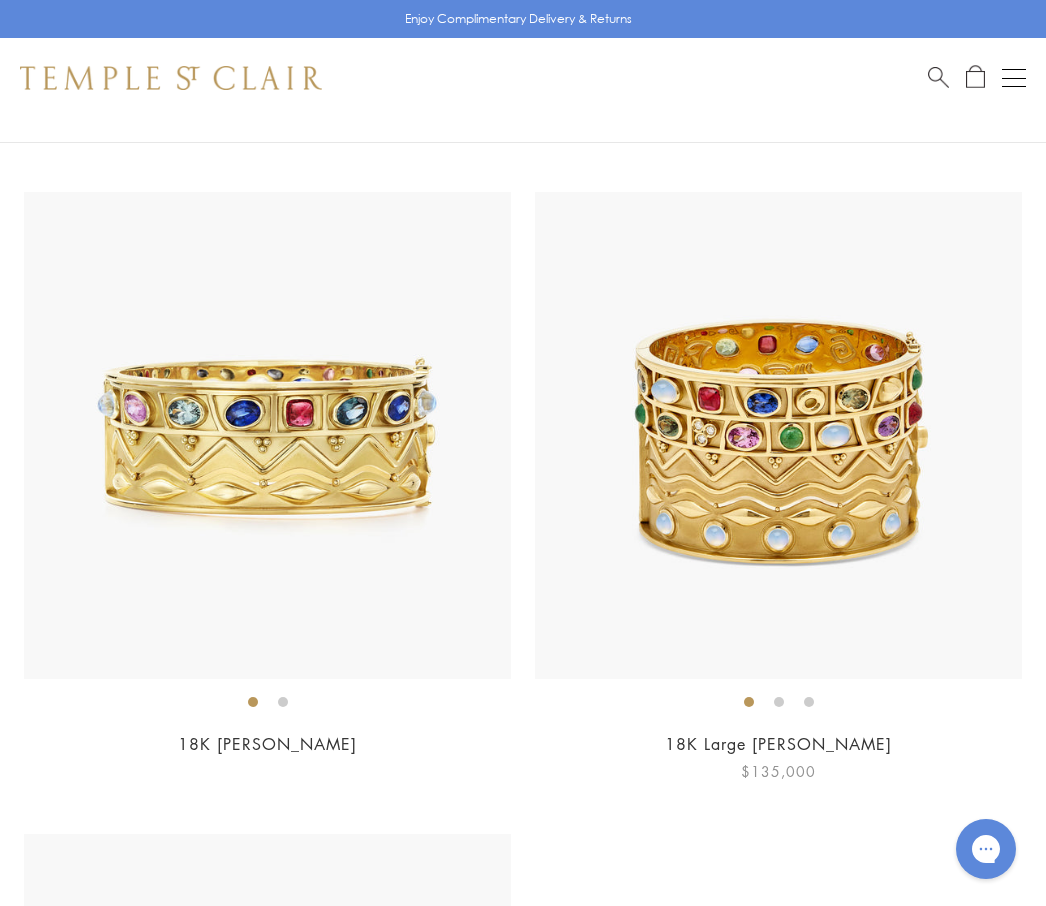 click at bounding box center [778, 435] 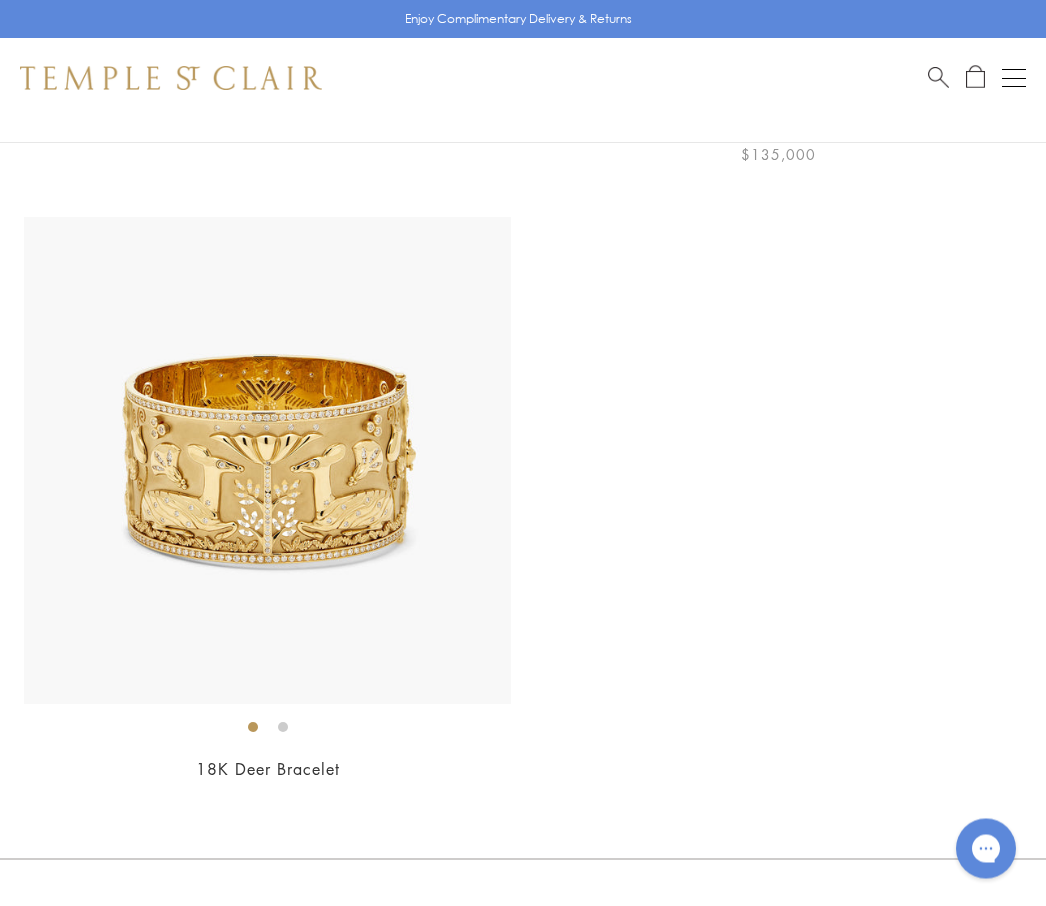 scroll, scrollTop: 12989, scrollLeft: 0, axis: vertical 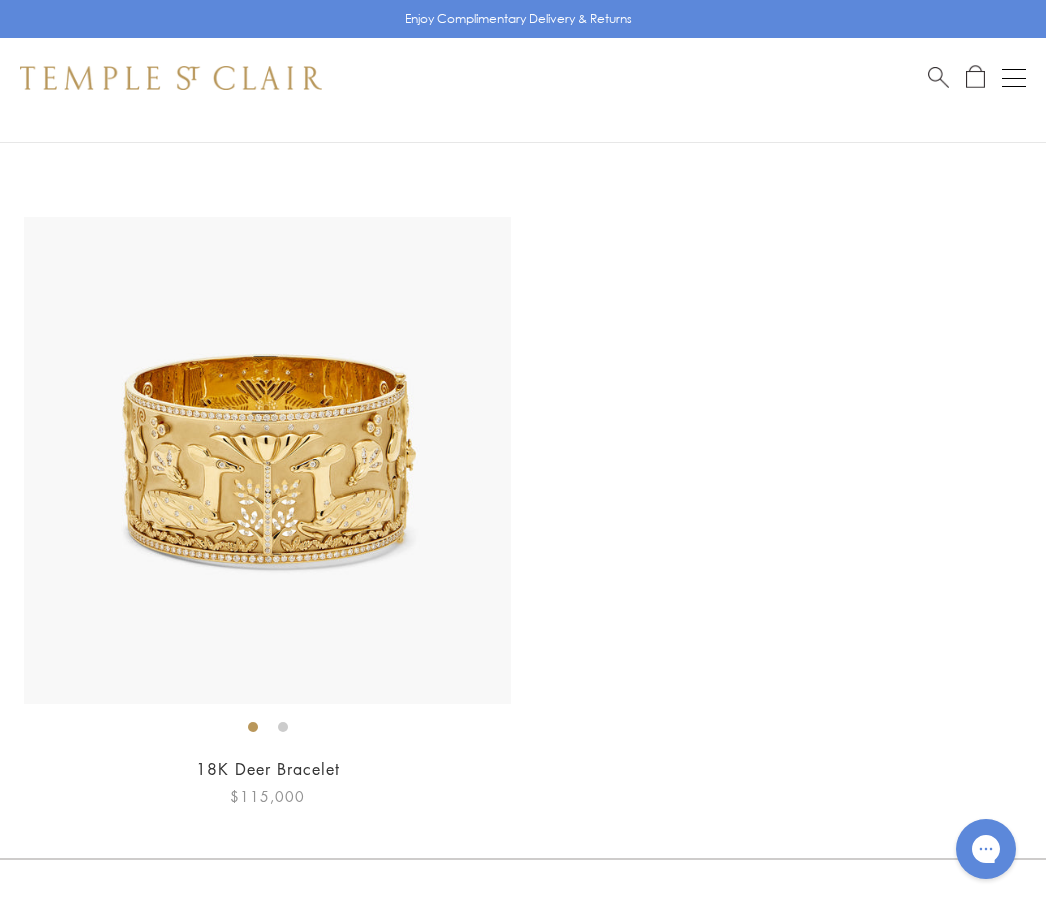 click at bounding box center (267, 460) 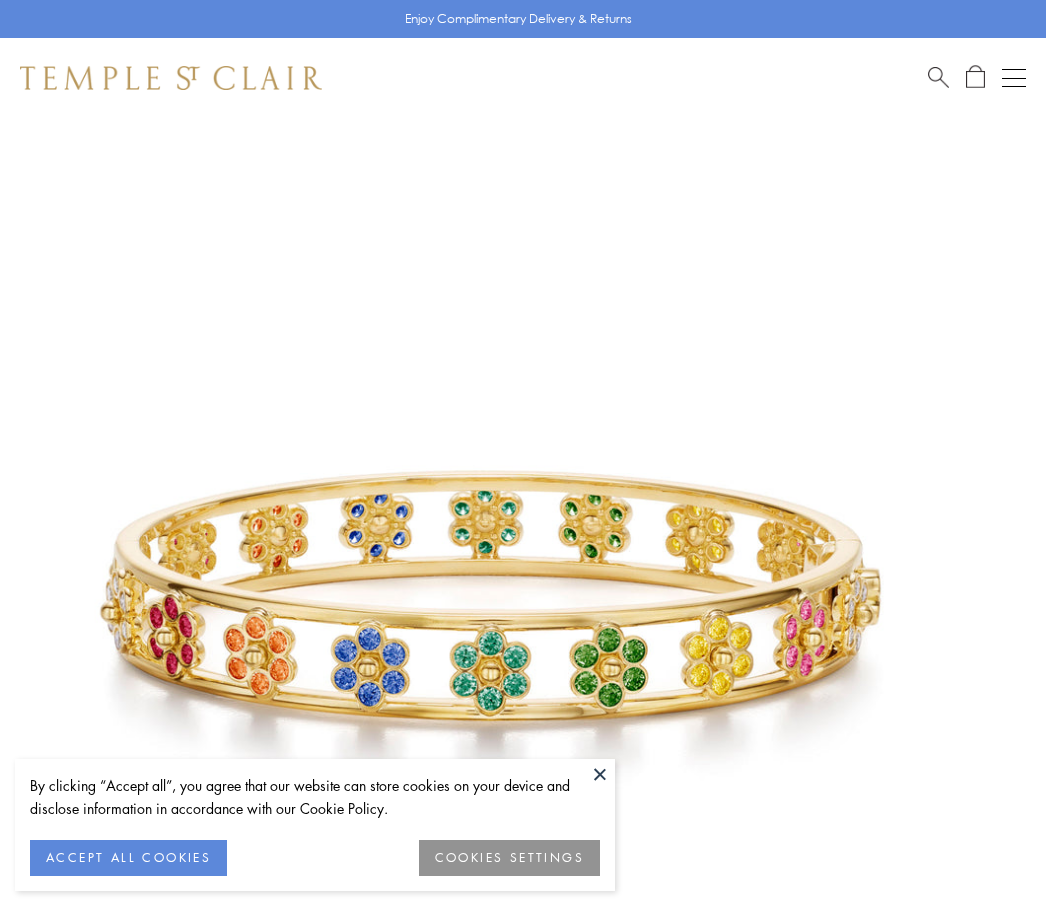scroll, scrollTop: 0, scrollLeft: 0, axis: both 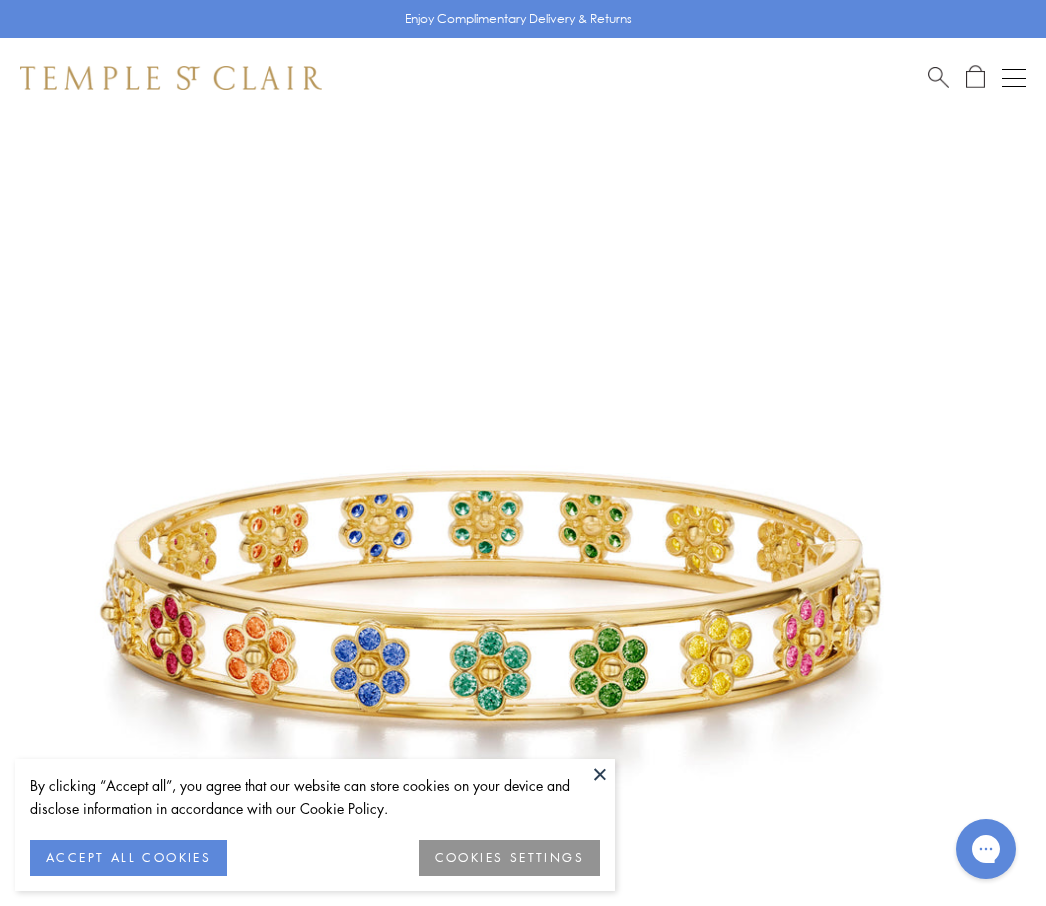 click at bounding box center [493, 611] 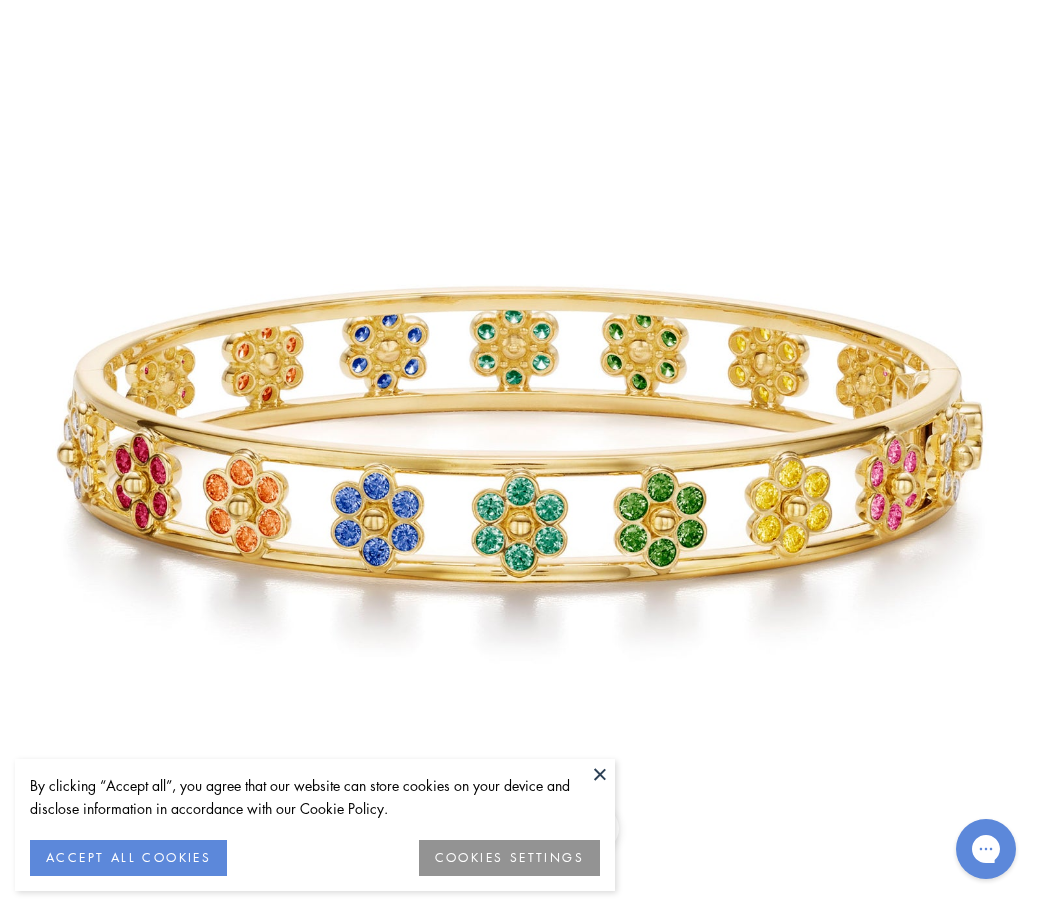 click at bounding box center (600, 774) 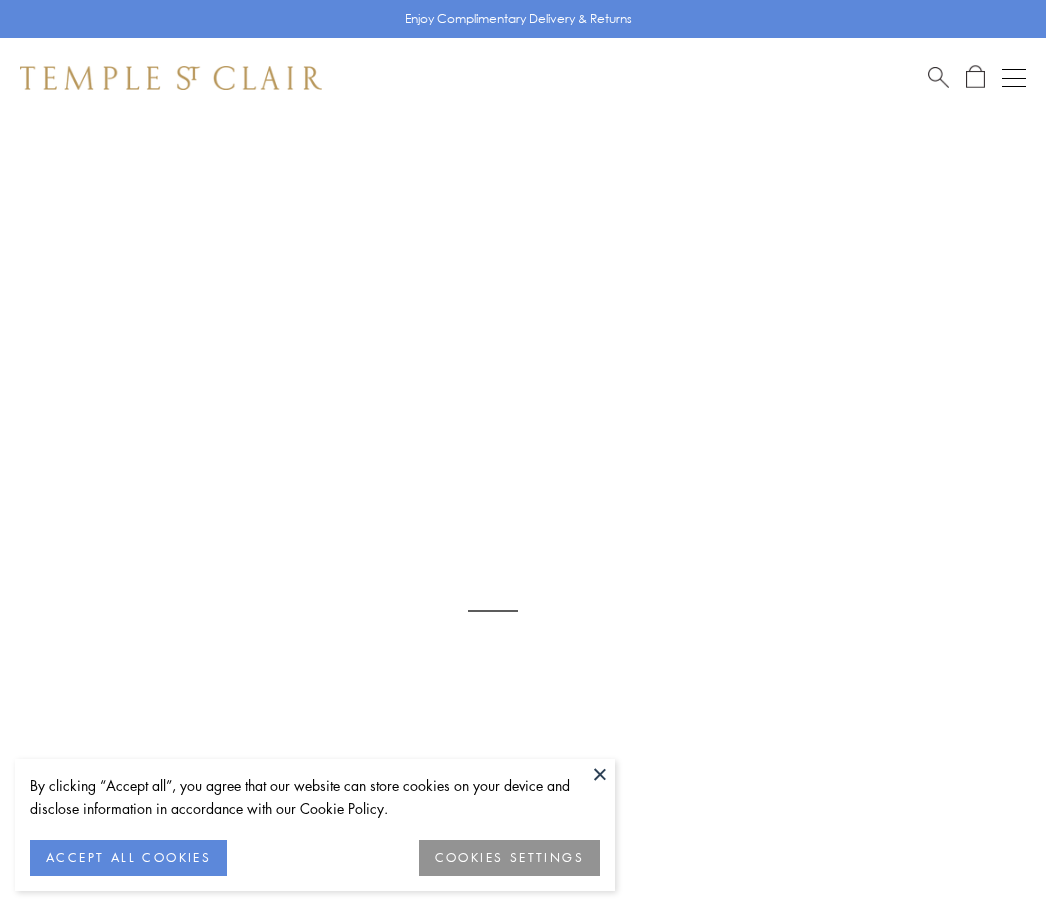 scroll, scrollTop: 0, scrollLeft: 0, axis: both 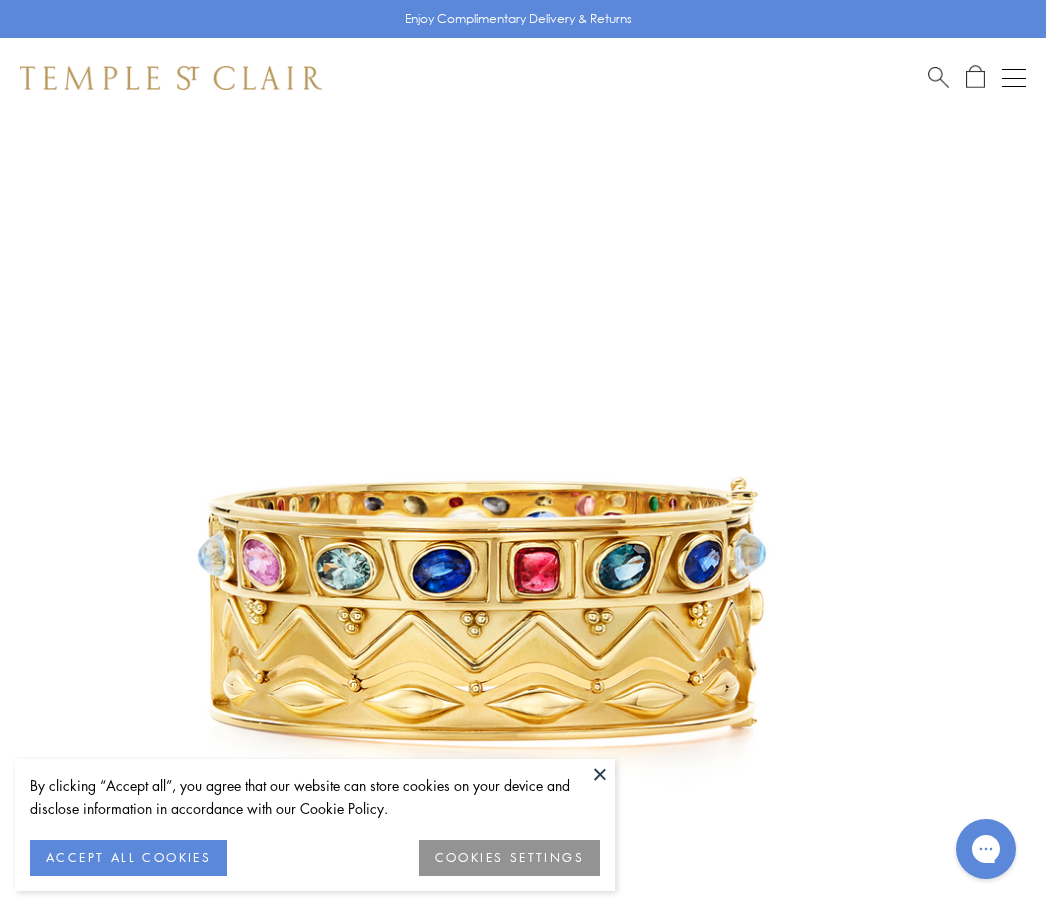 click at bounding box center [600, 774] 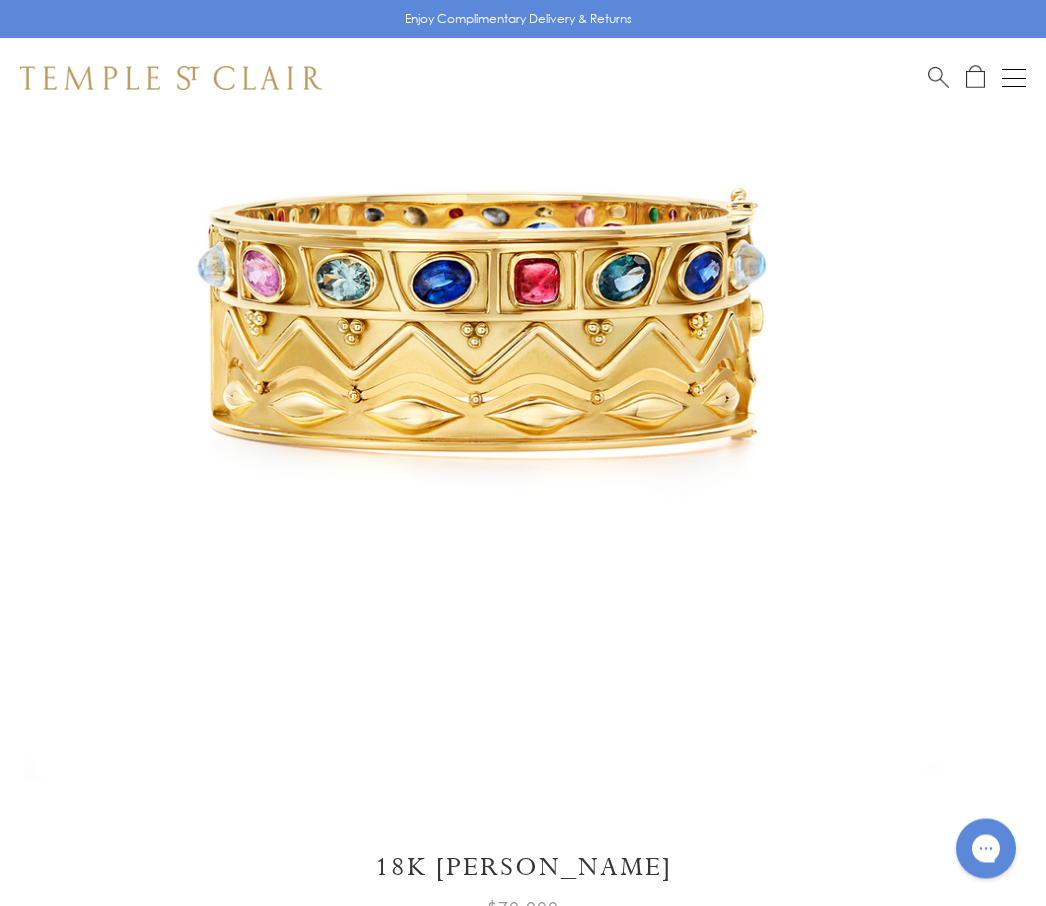 scroll, scrollTop: 288, scrollLeft: 0, axis: vertical 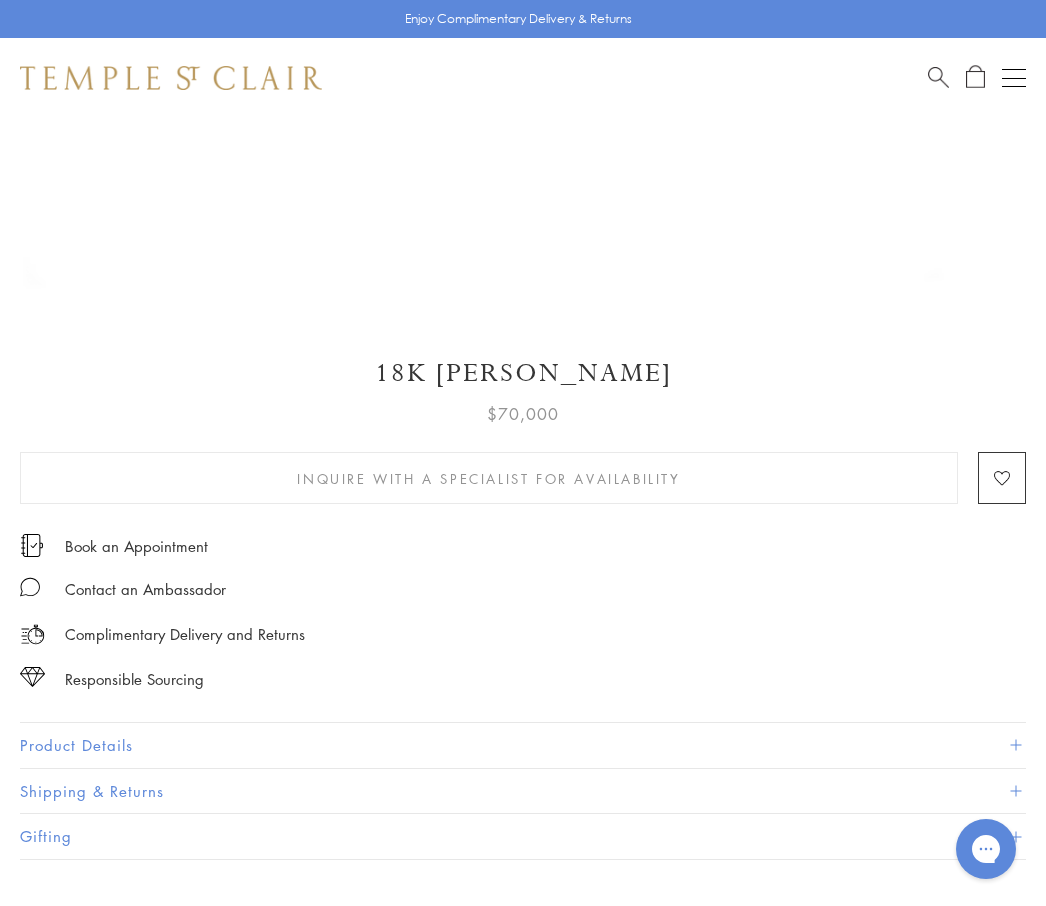 click on "Complimentary Delivery and Returns" at bounding box center (523, 624) 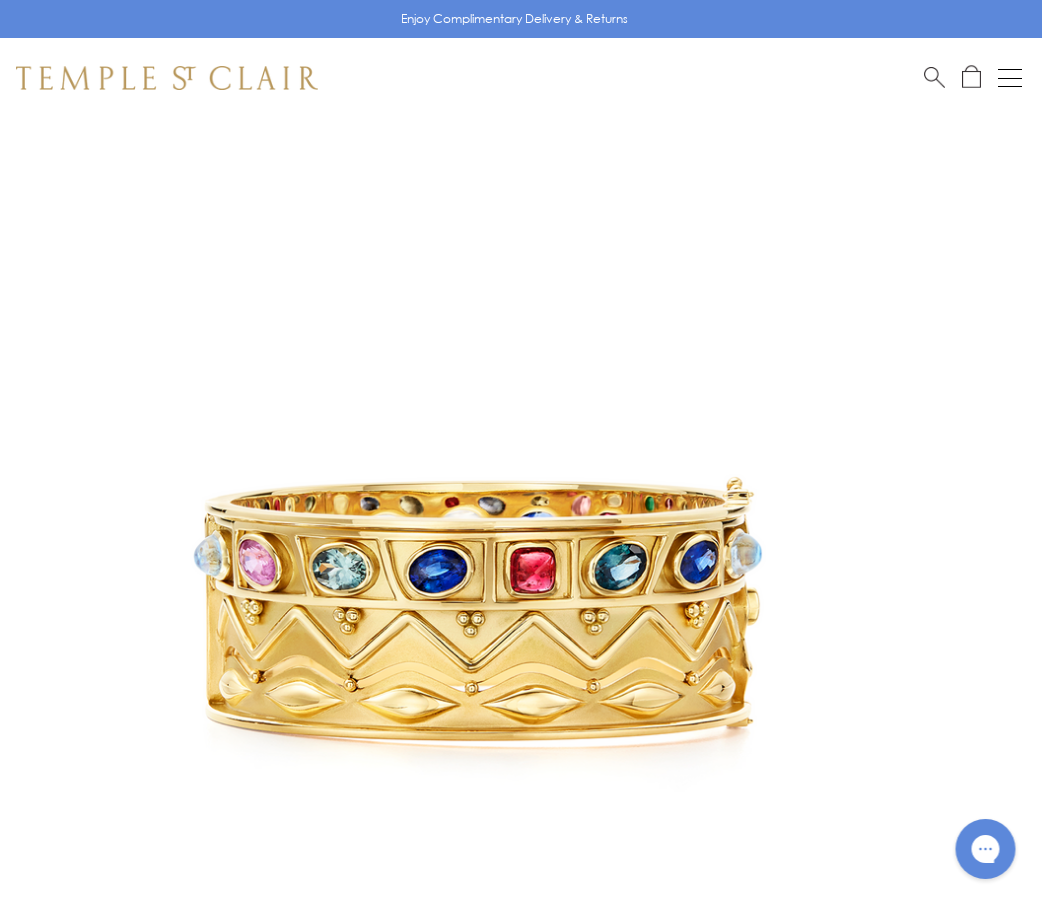 scroll, scrollTop: 0, scrollLeft: 4, axis: horizontal 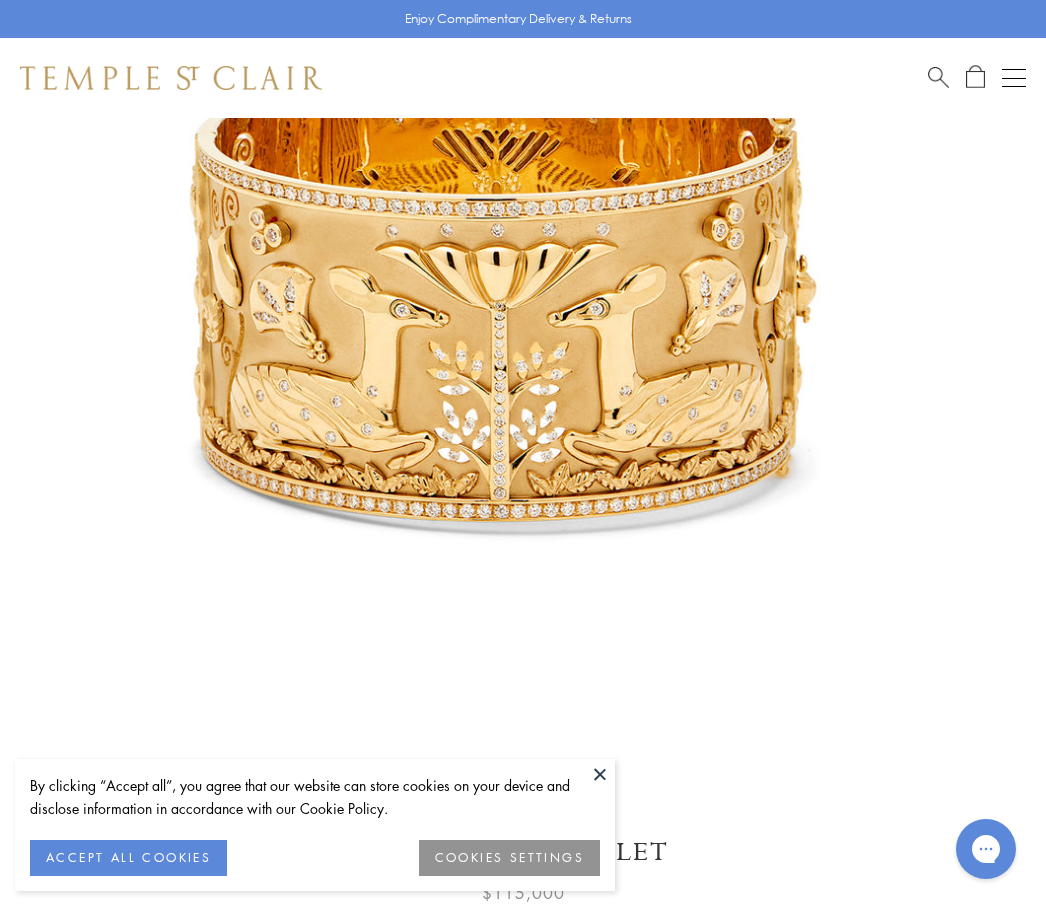 click at bounding box center (493, 307) 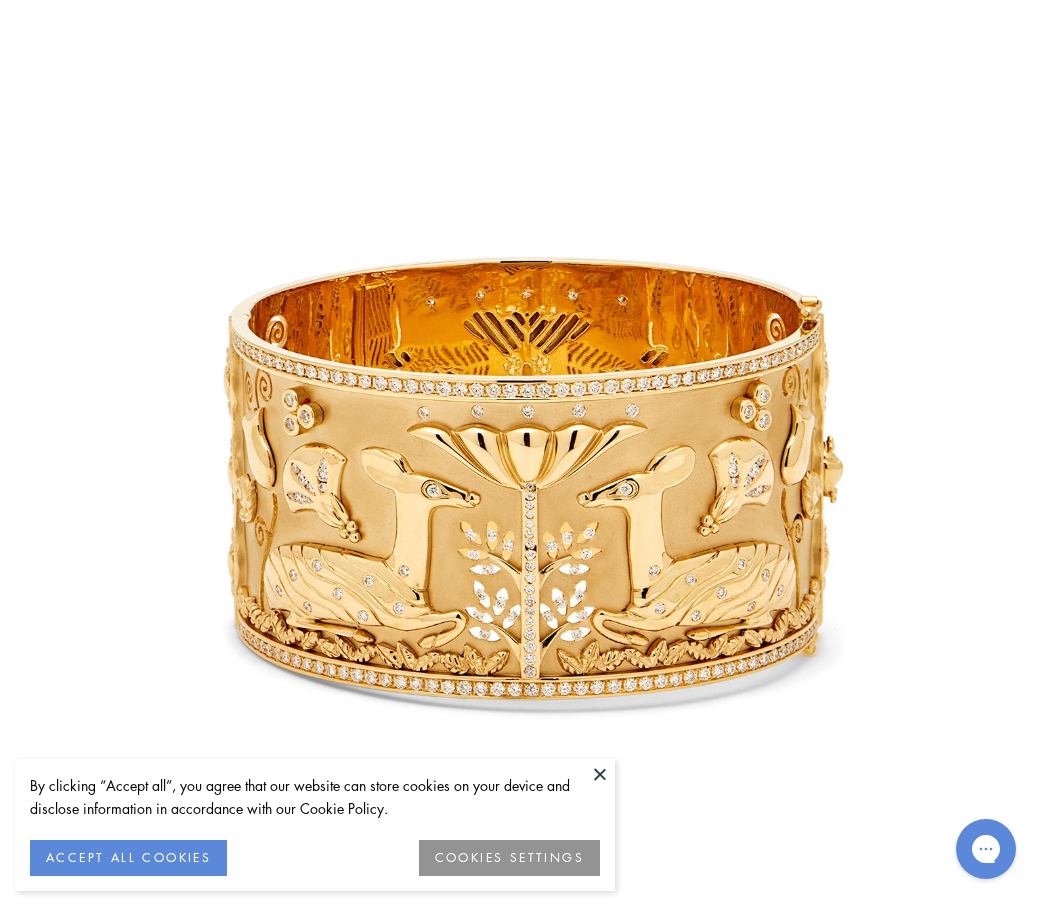 click at bounding box center [600, 774] 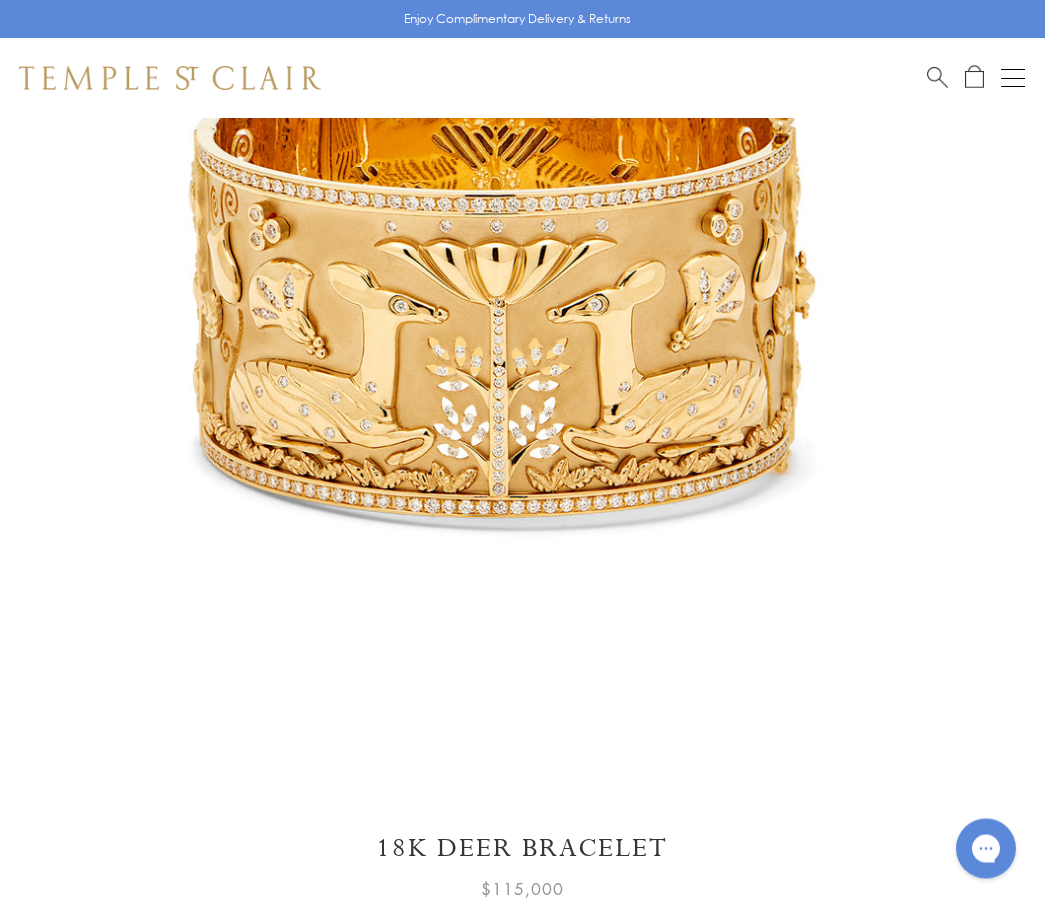 scroll, scrollTop: 308, scrollLeft: 1, axis: both 